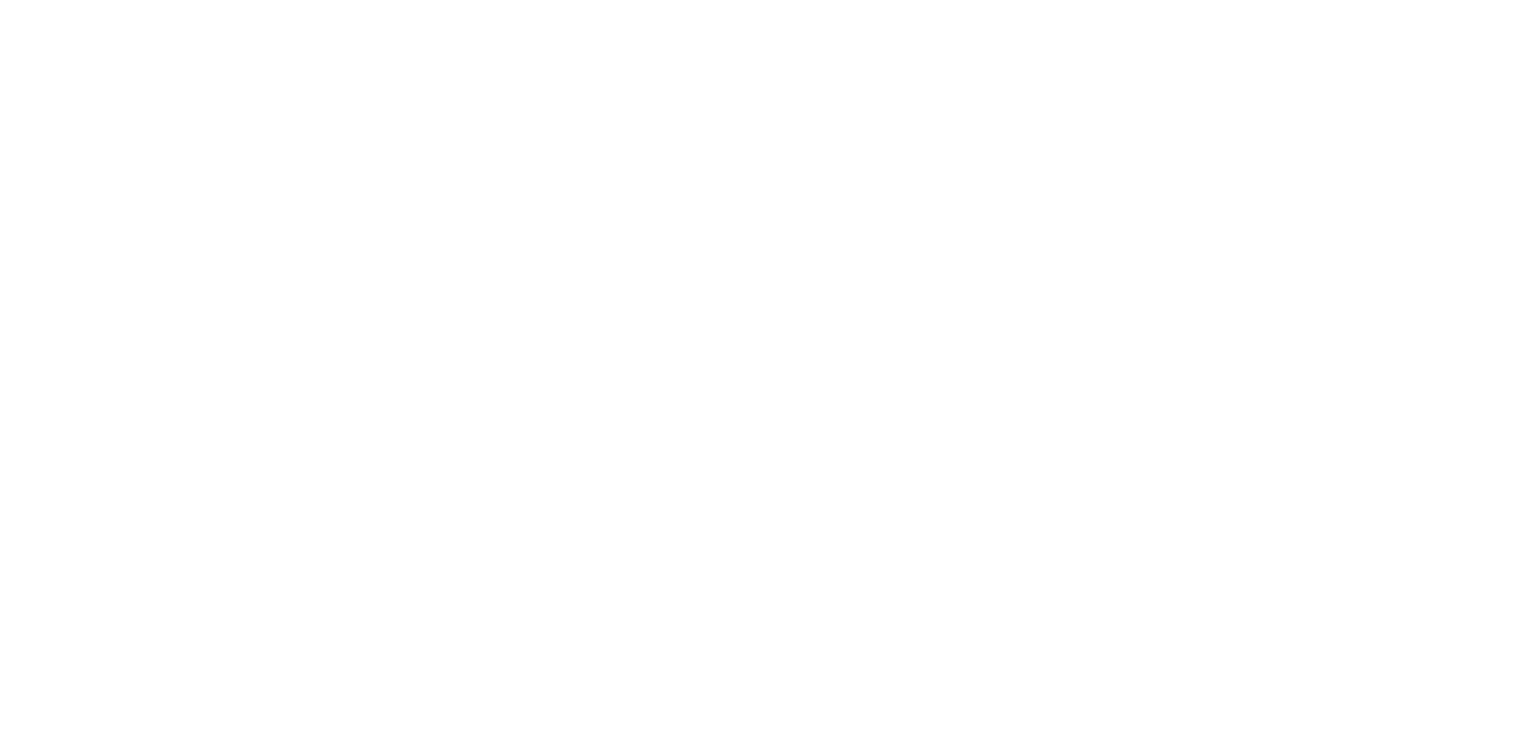 scroll, scrollTop: 0, scrollLeft: 0, axis: both 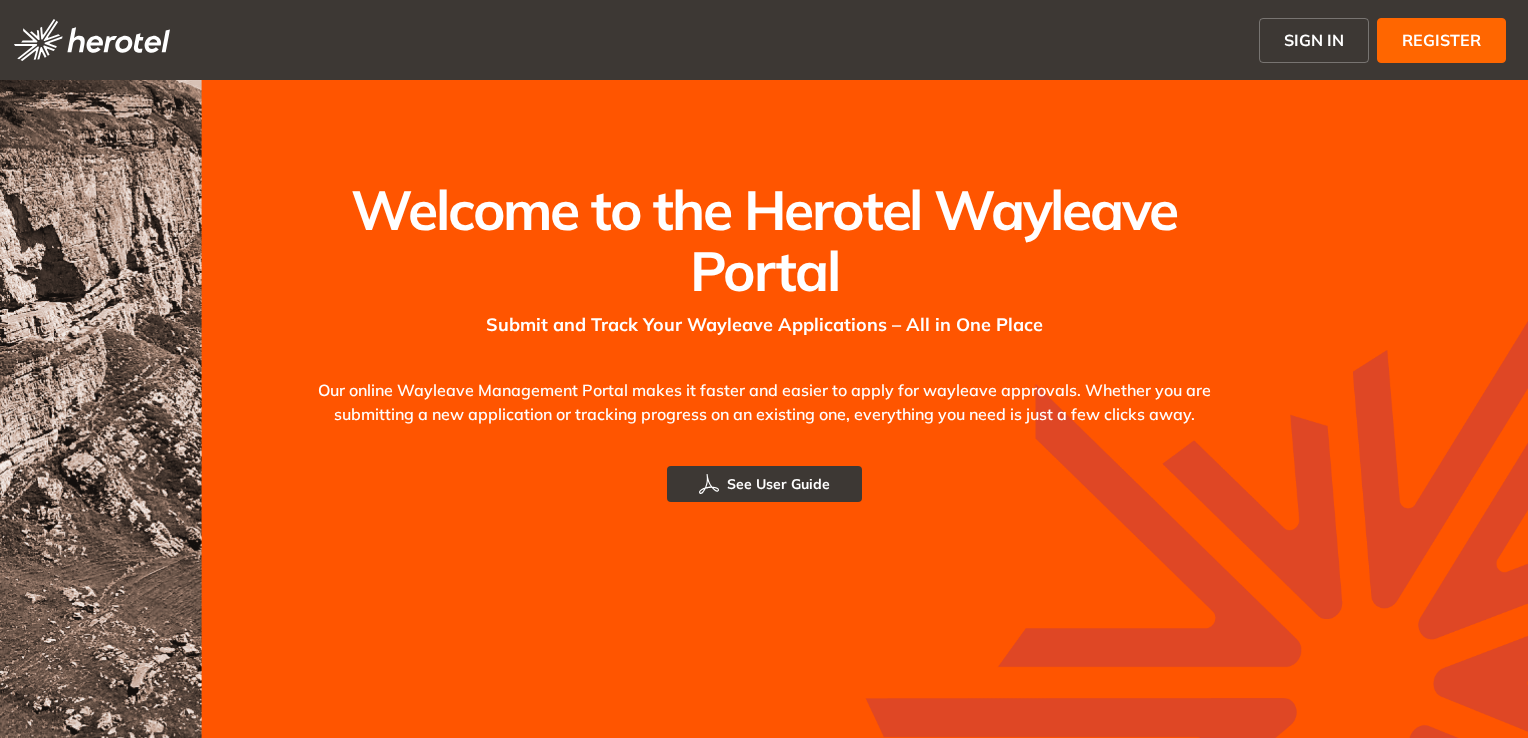 click on "SIGN IN" at bounding box center [1314, 40] 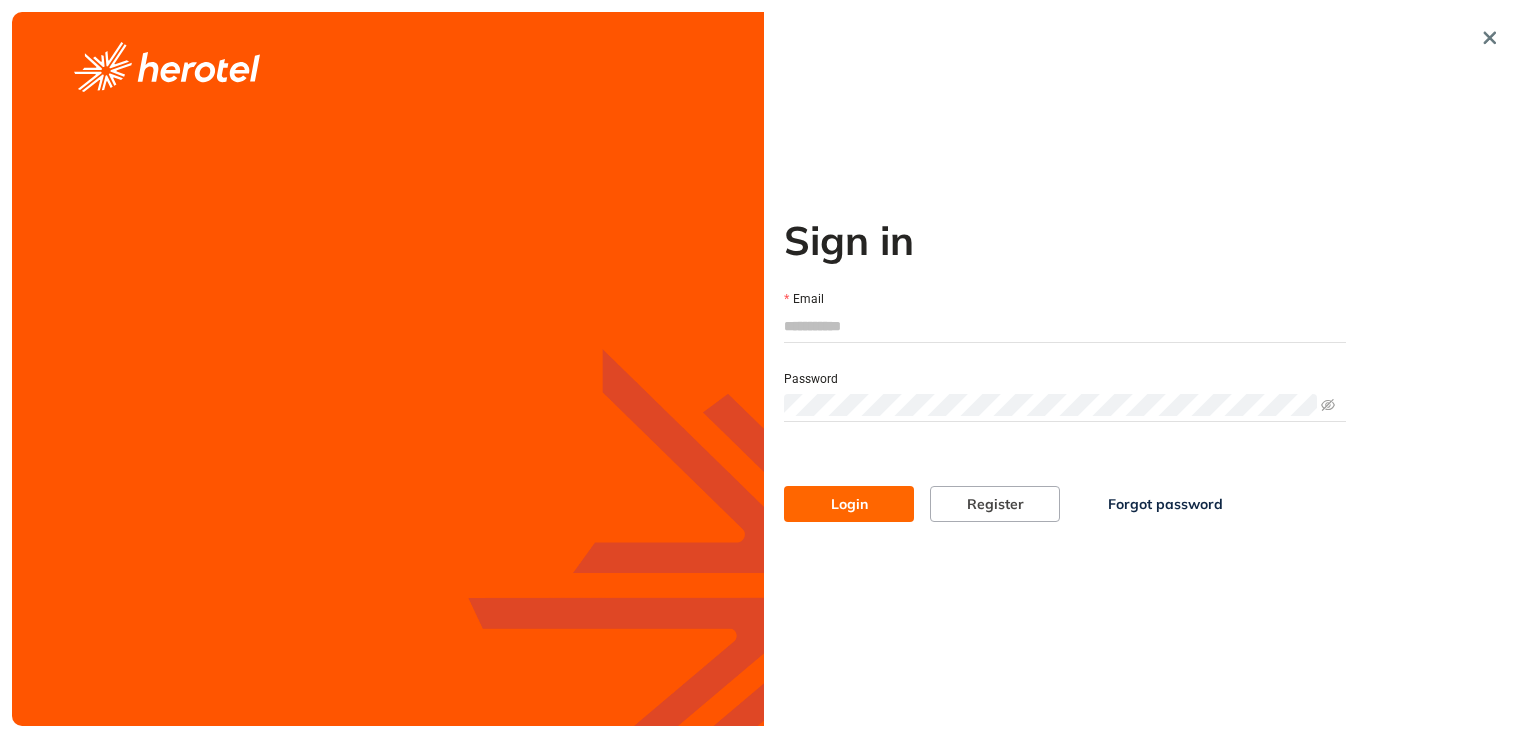 type on "**********" 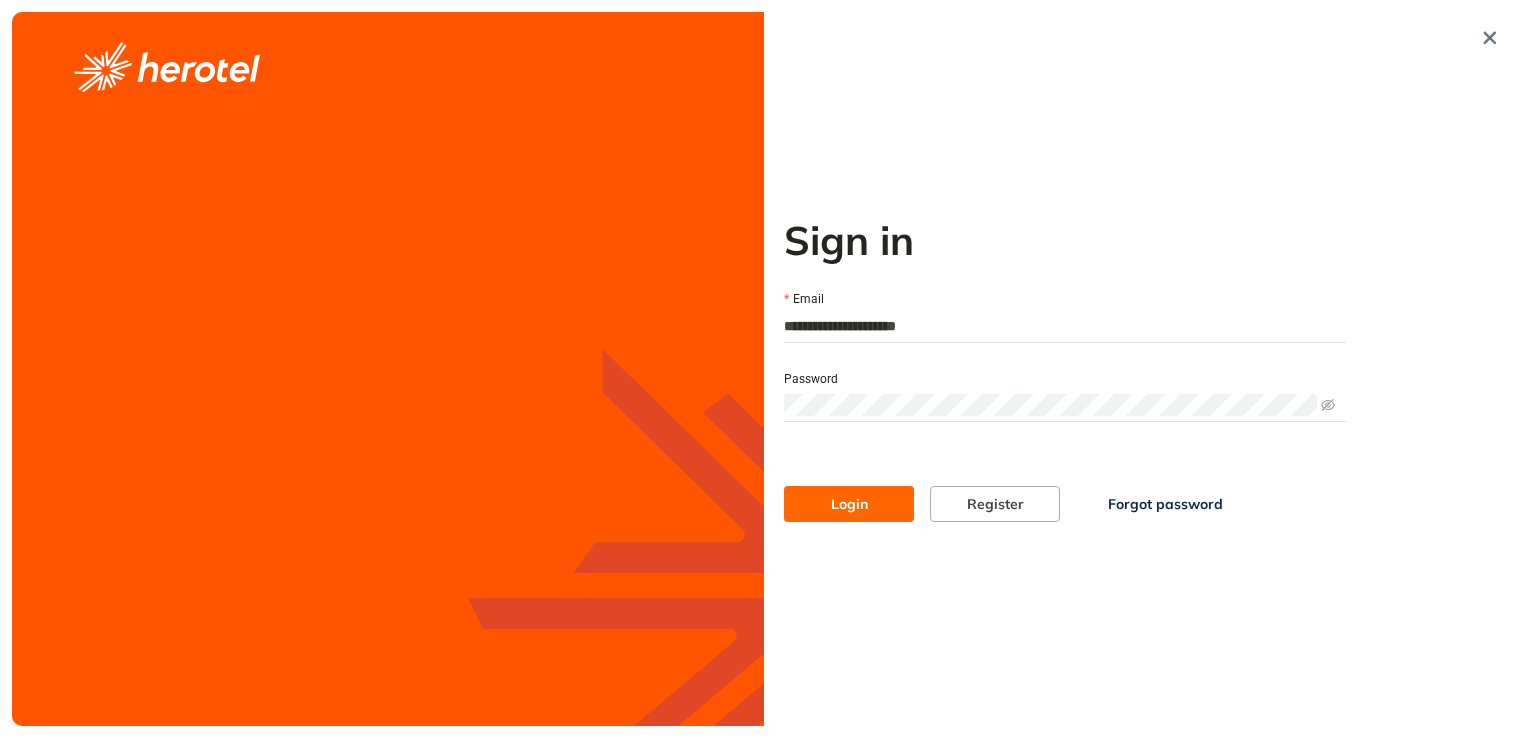 click on "Login" at bounding box center [849, 504] 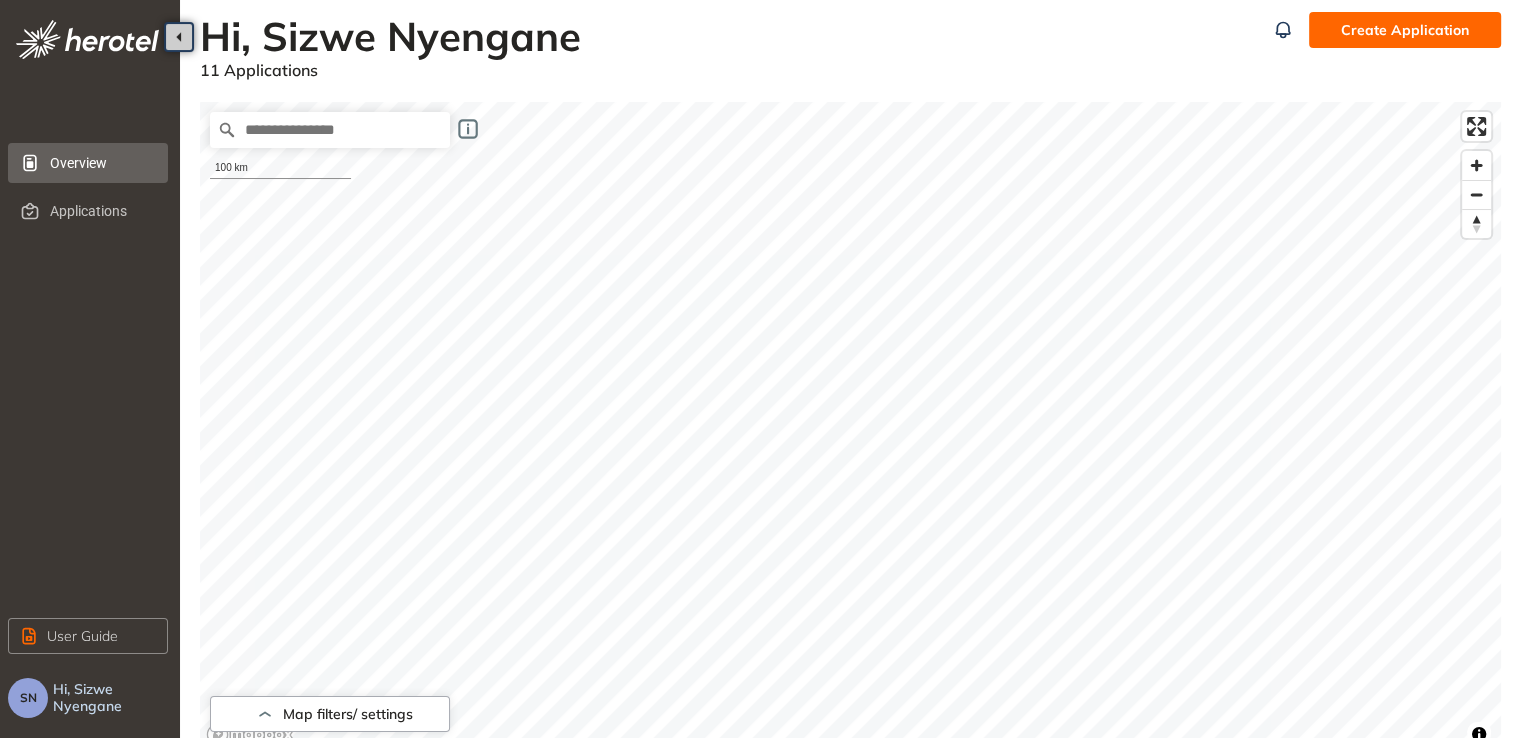 click on "Create Application" at bounding box center (1405, 30) 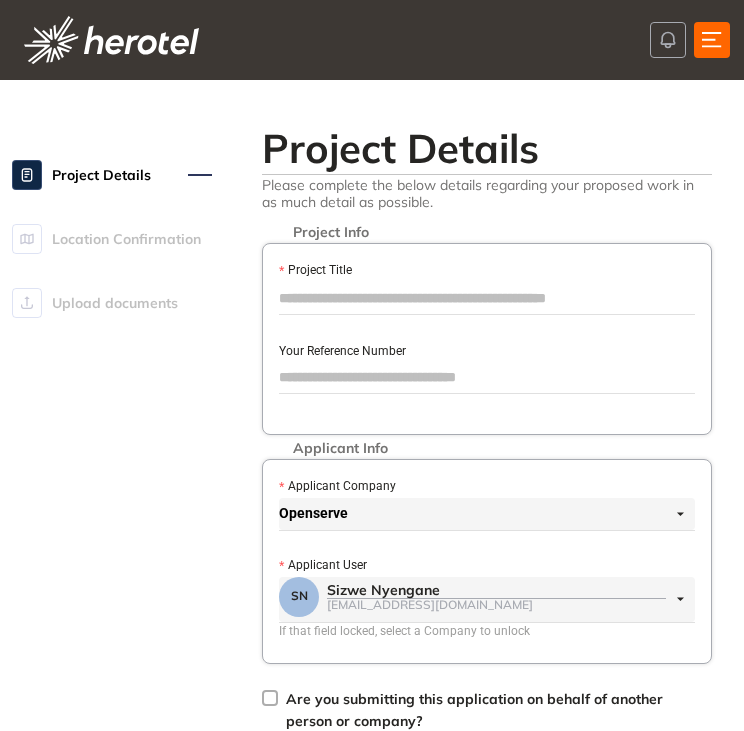 click on "Project Title" at bounding box center (487, 298) 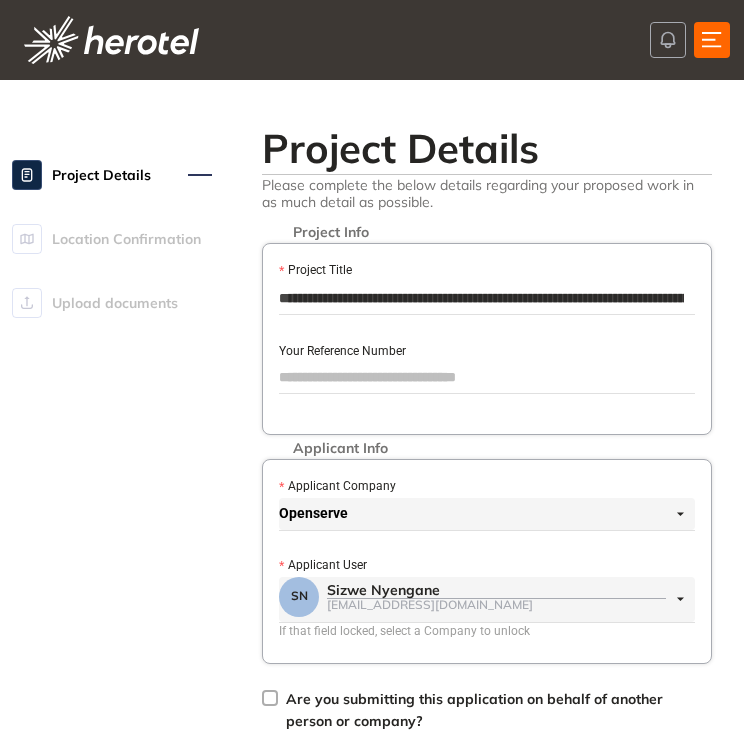 scroll, scrollTop: 0, scrollLeft: 1006, axis: horizontal 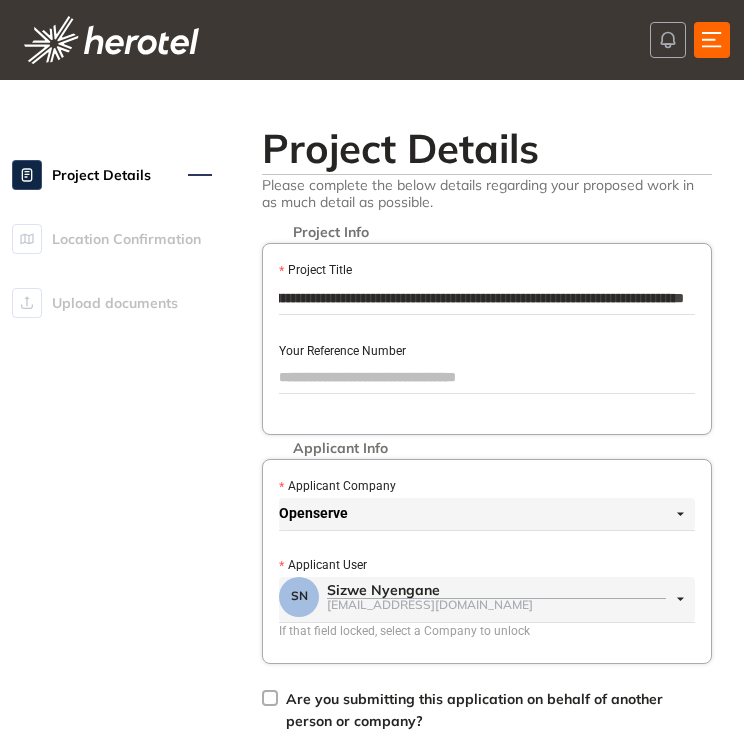 type on "**********" 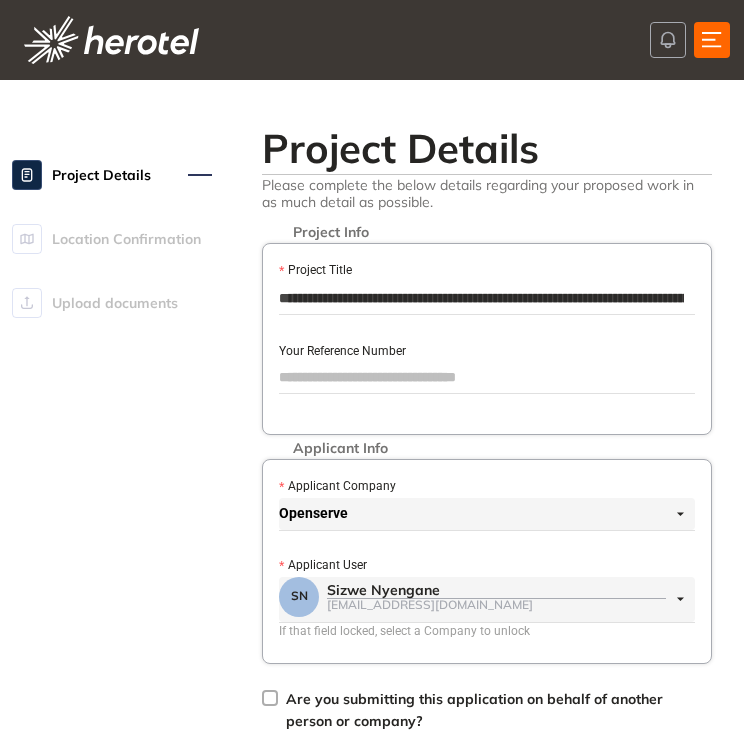 click on "Your Reference Number" at bounding box center [487, 377] 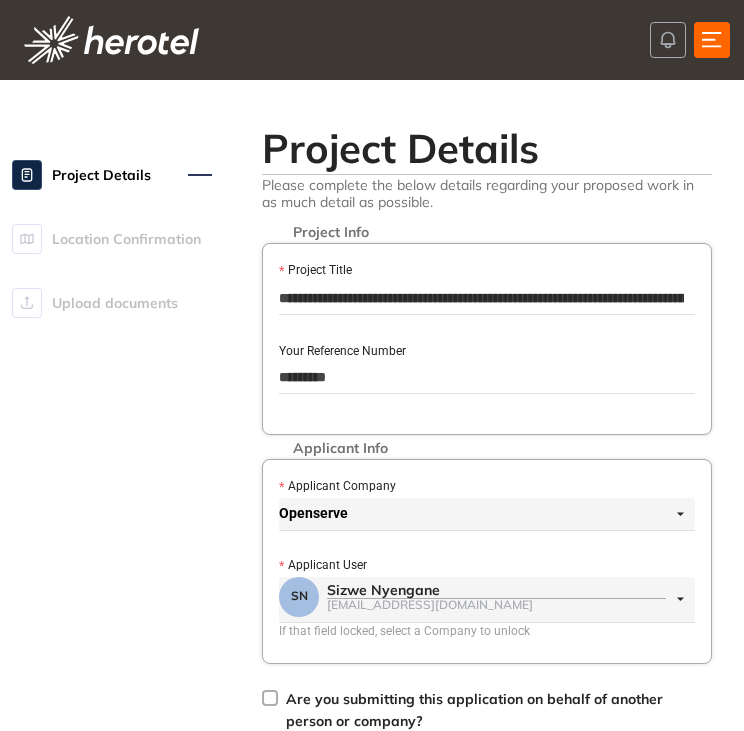 type on "*********" 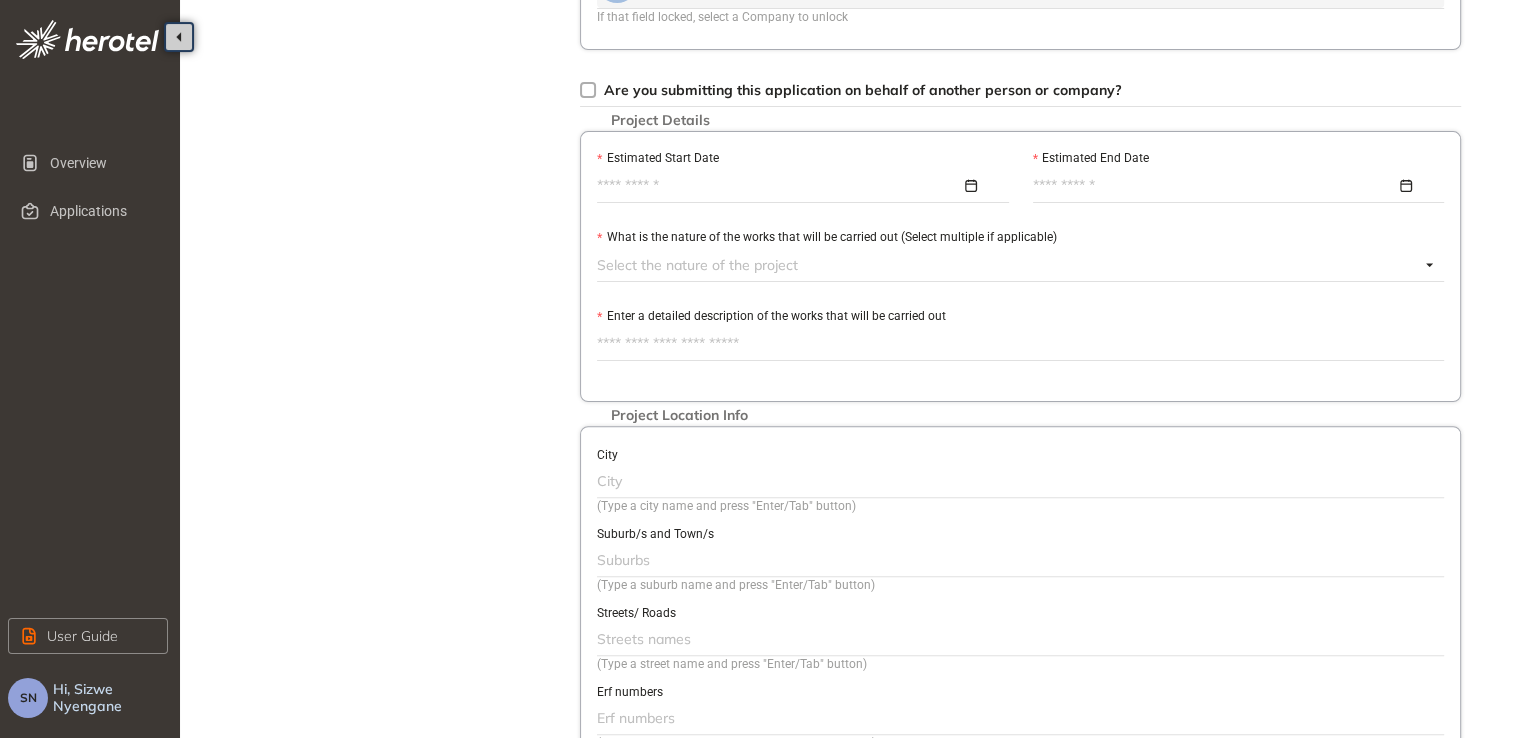scroll, scrollTop: 533, scrollLeft: 0, axis: vertical 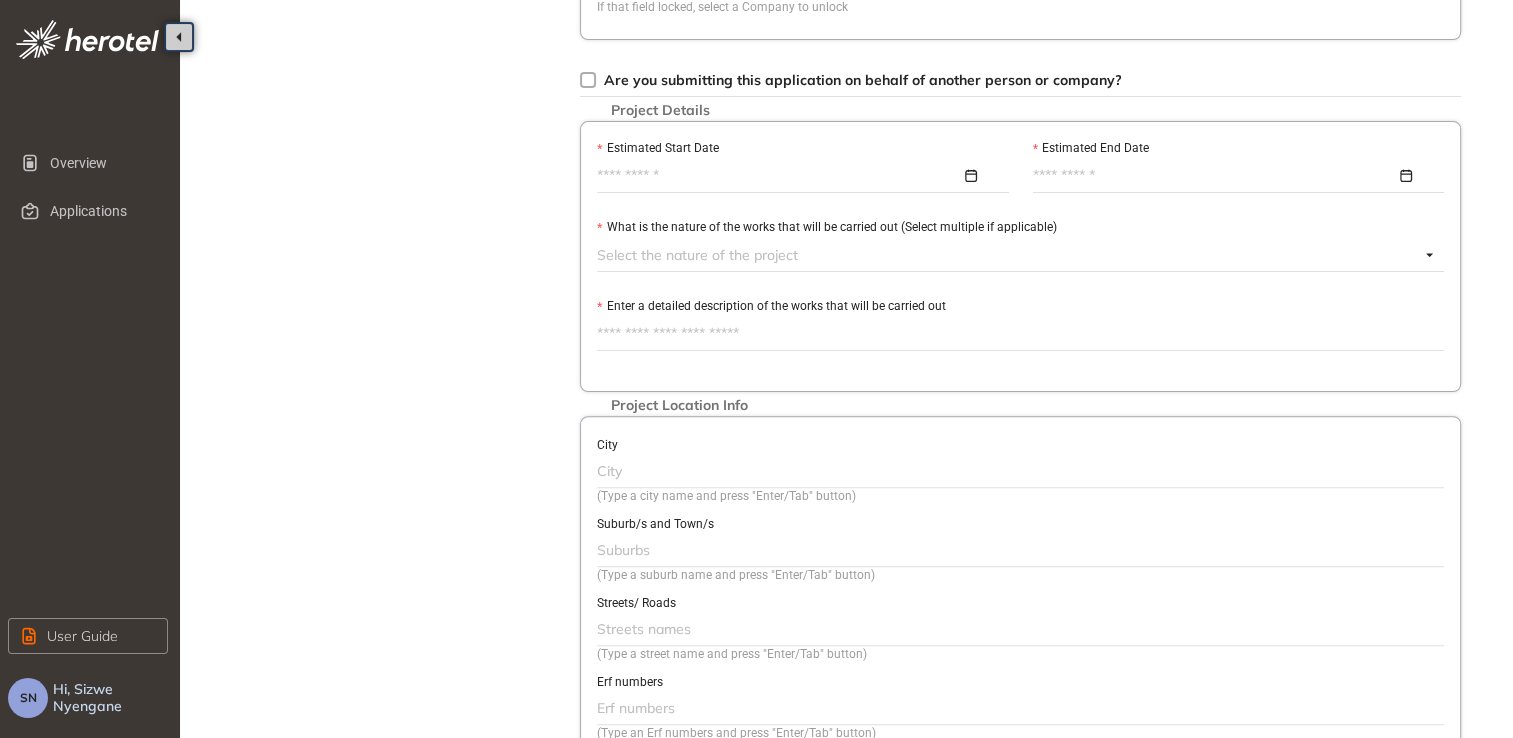 click on "Estimated Start Date" at bounding box center [779, 176] 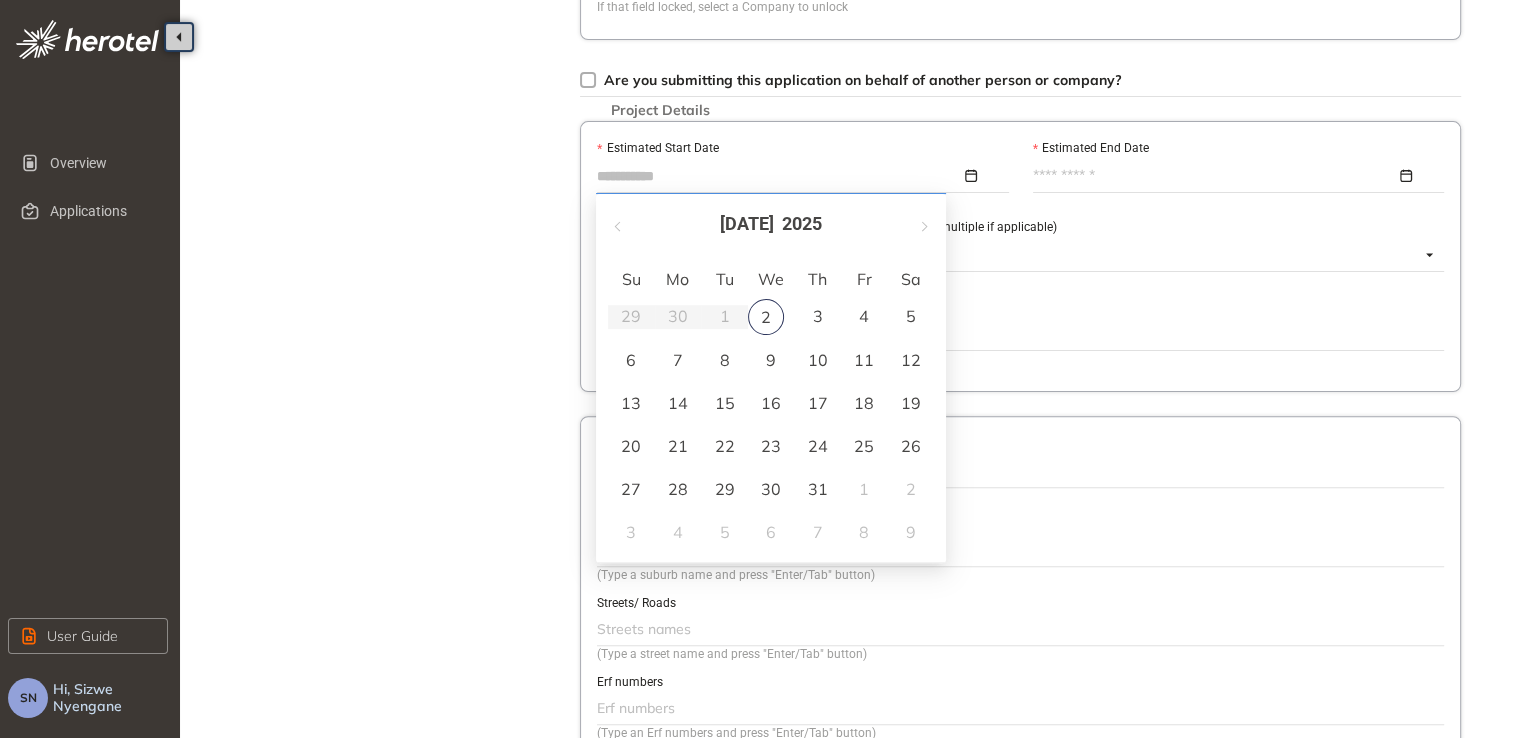 type on "**********" 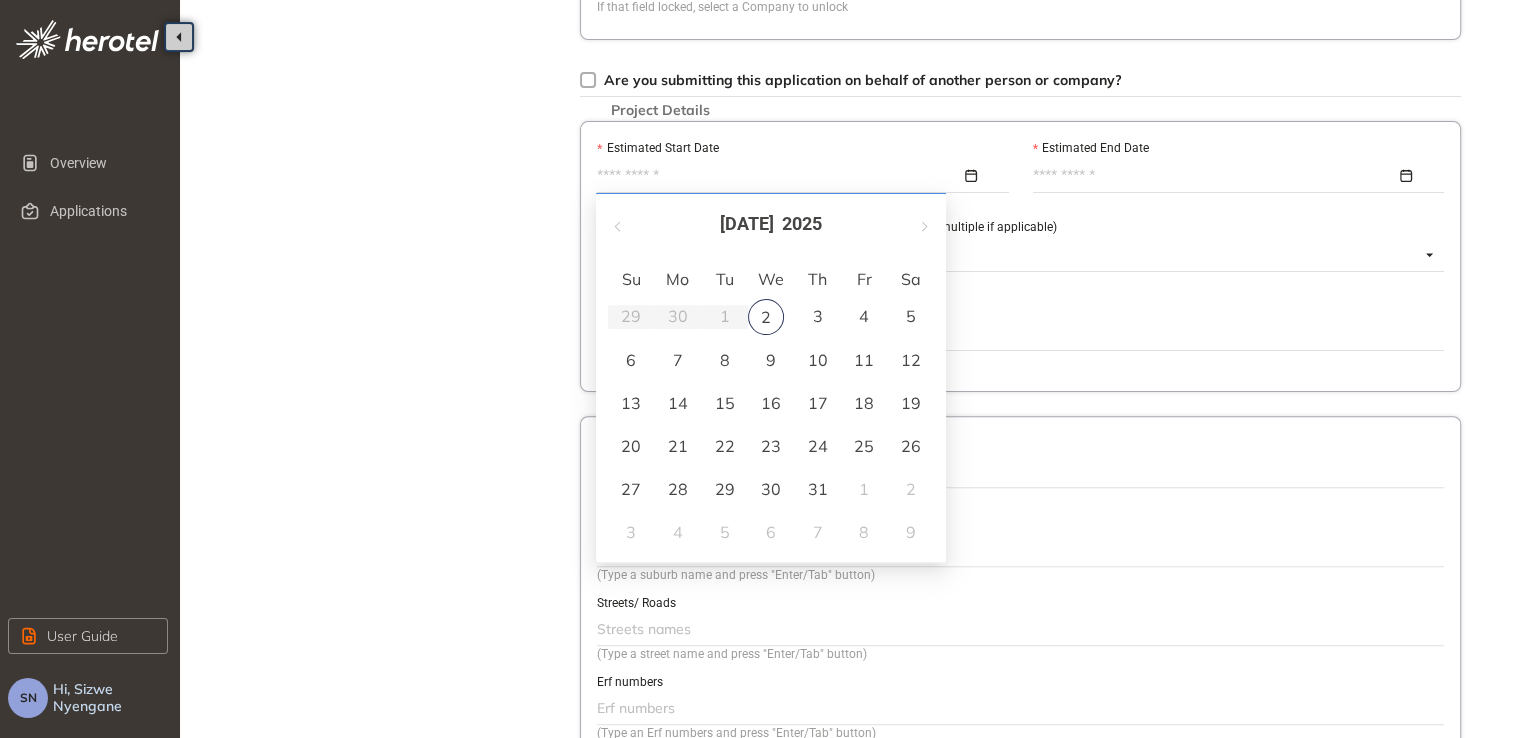 type on "**********" 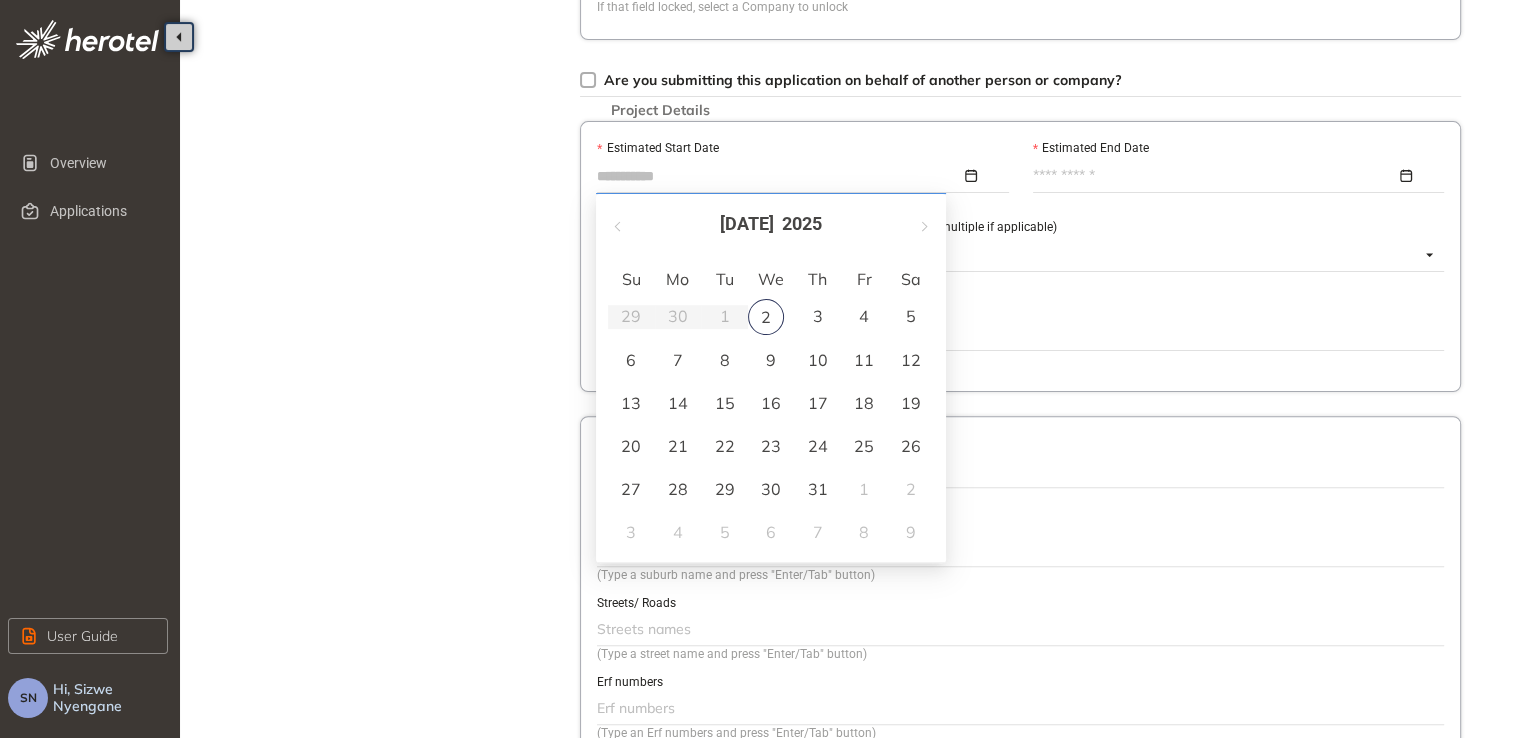 type on "**********" 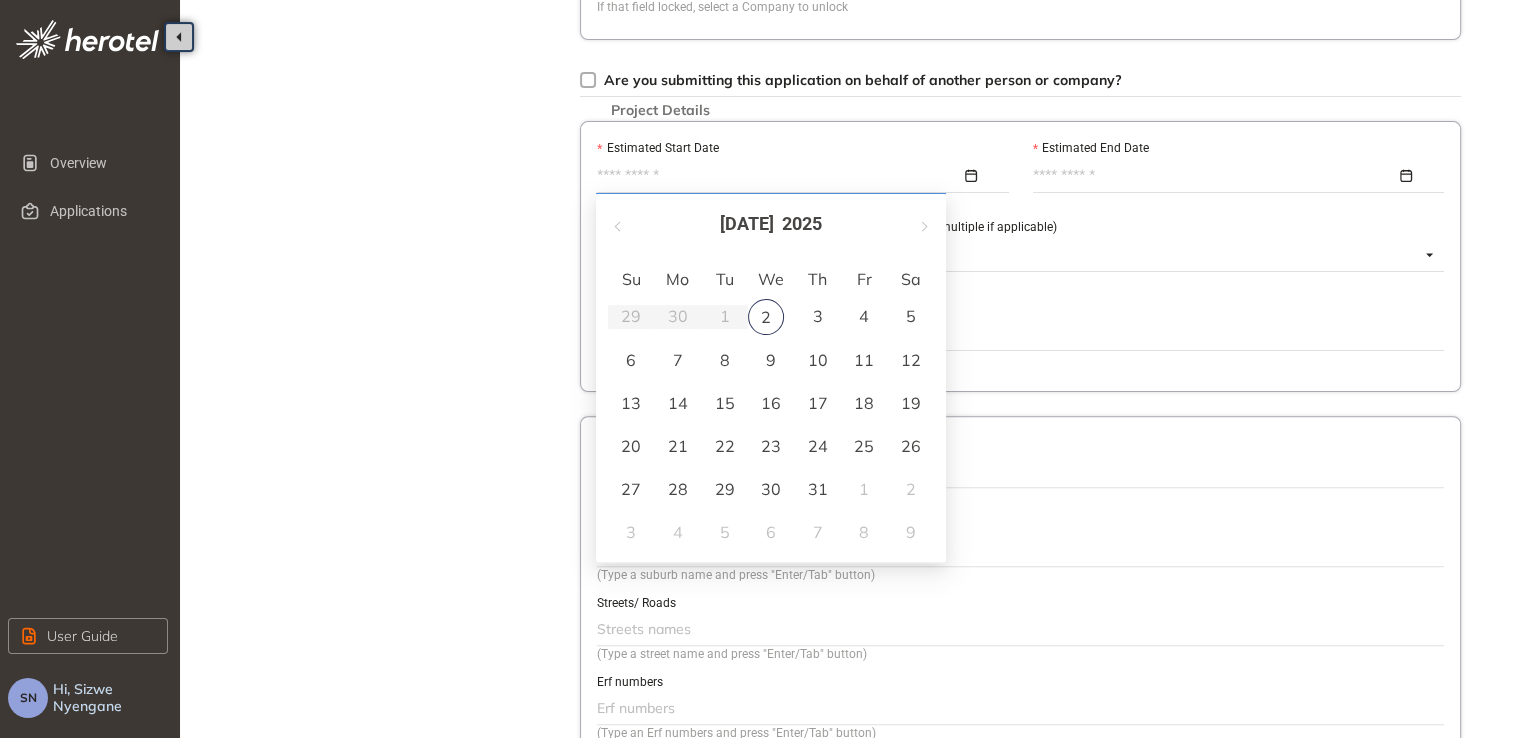 click on "[DATE]" at bounding box center [771, 224] 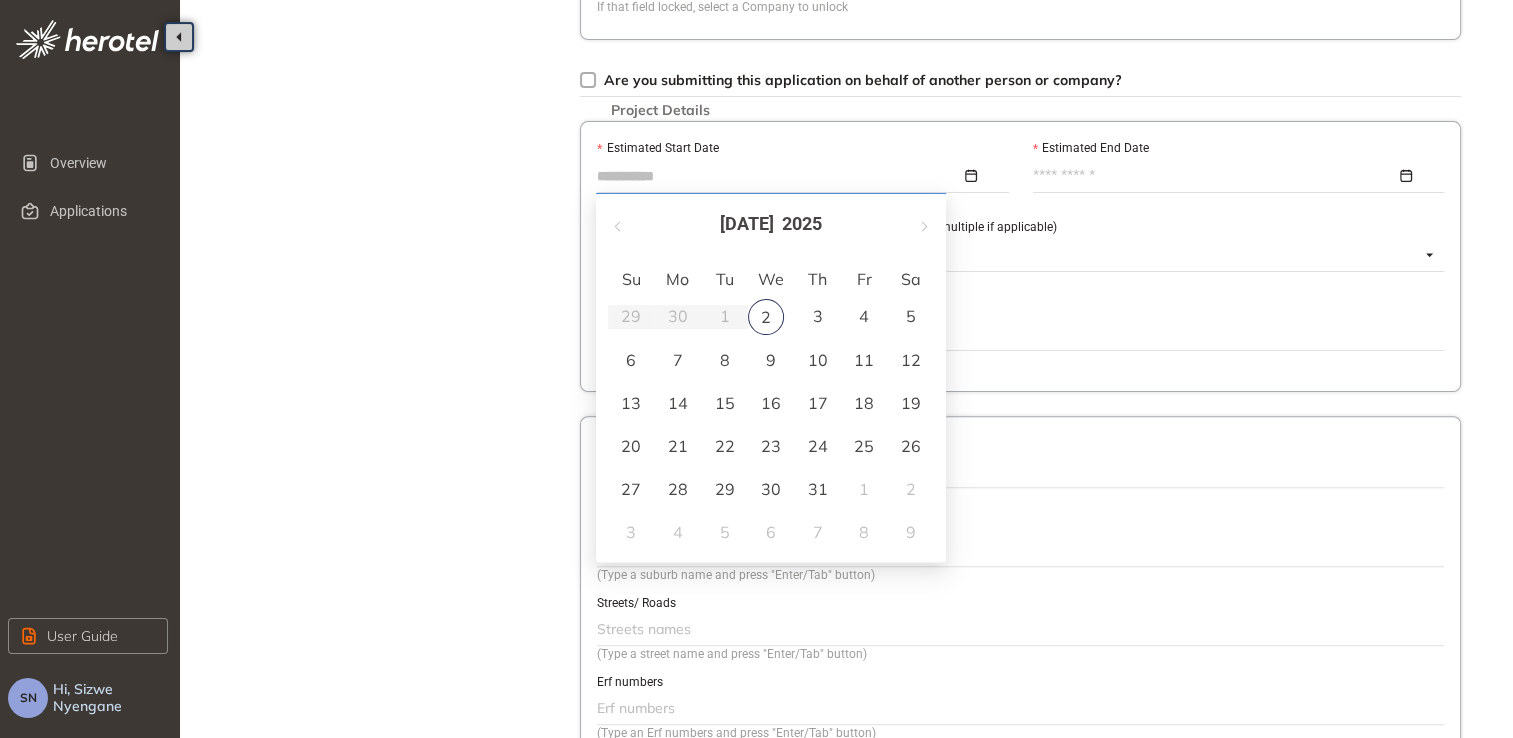 type on "**********" 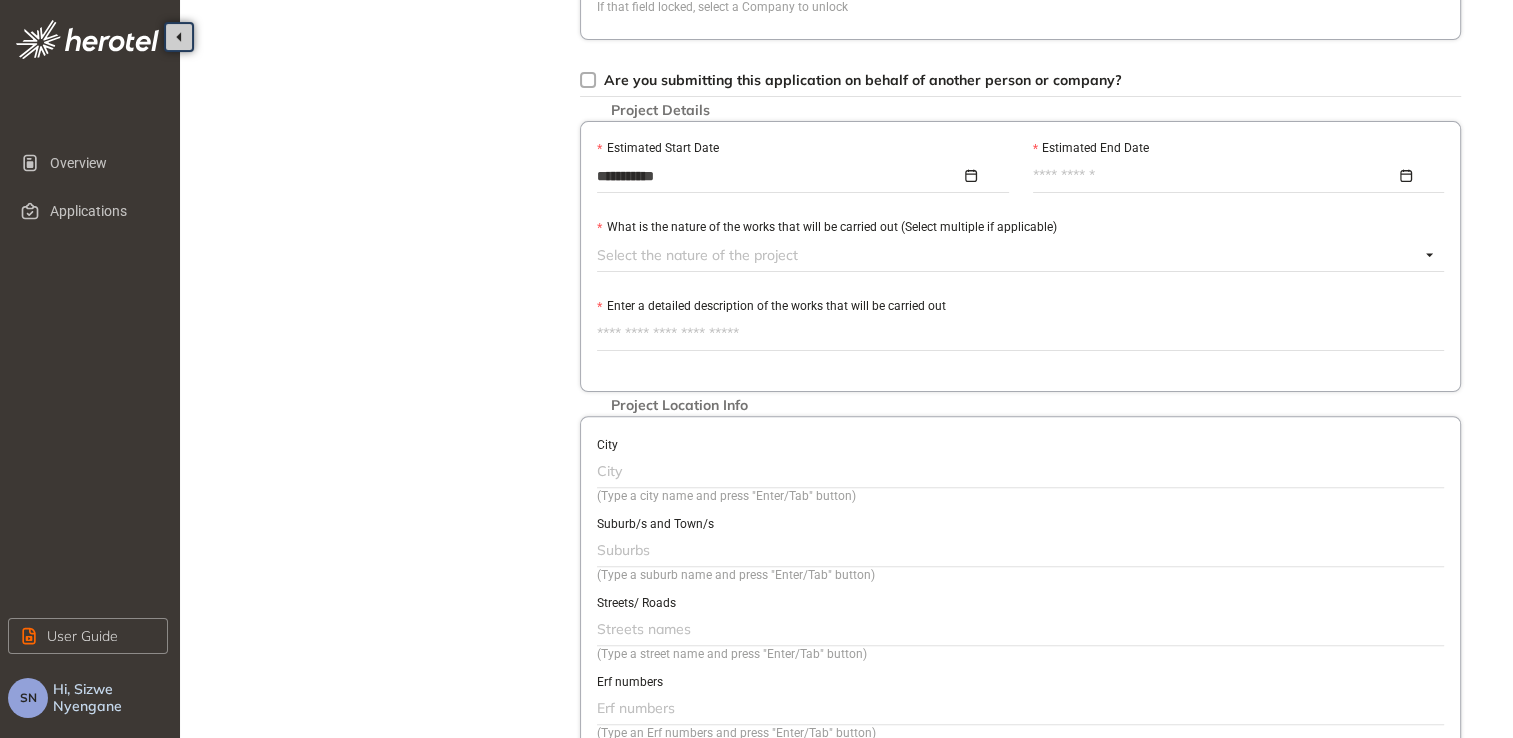 click on "Estimated End Date" at bounding box center (1215, 176) 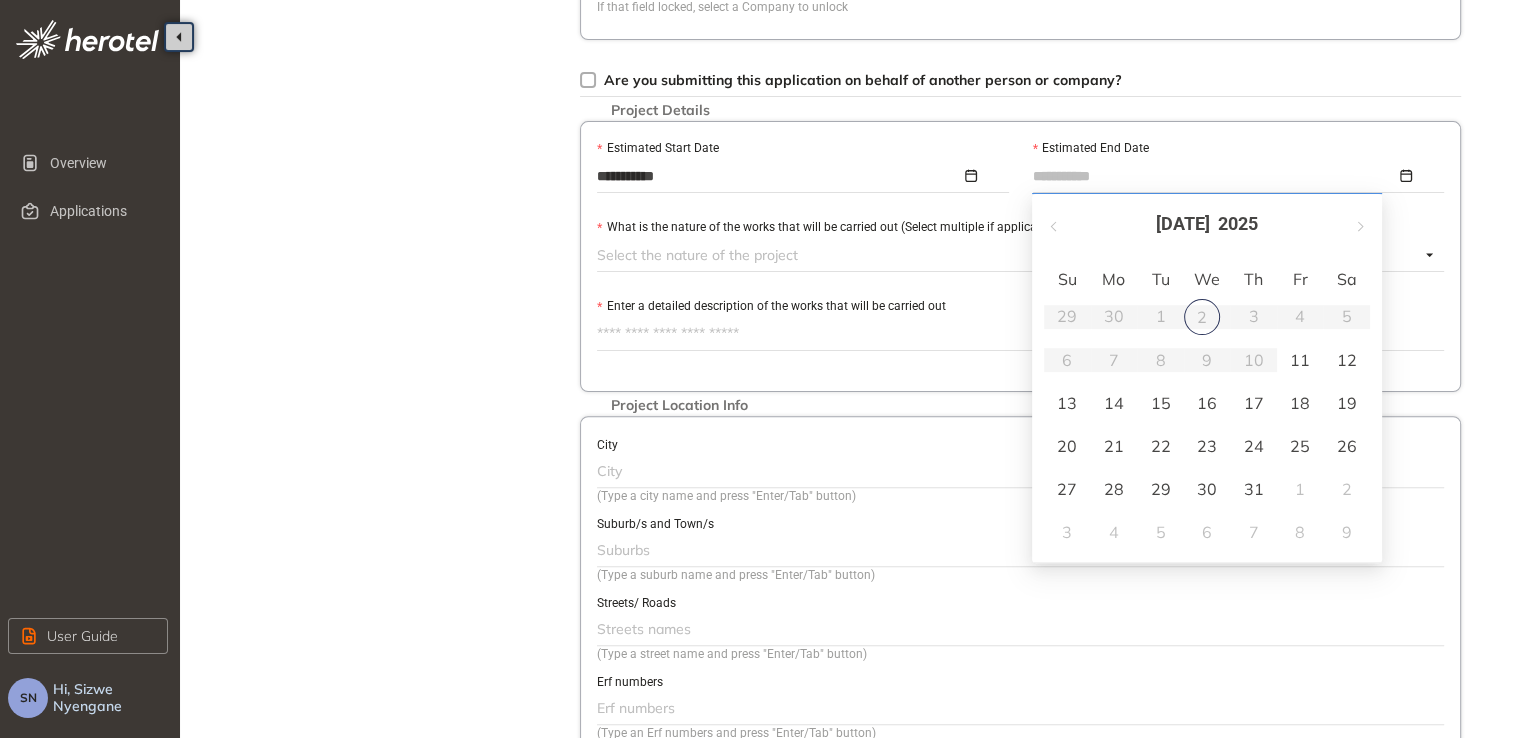 type on "**********" 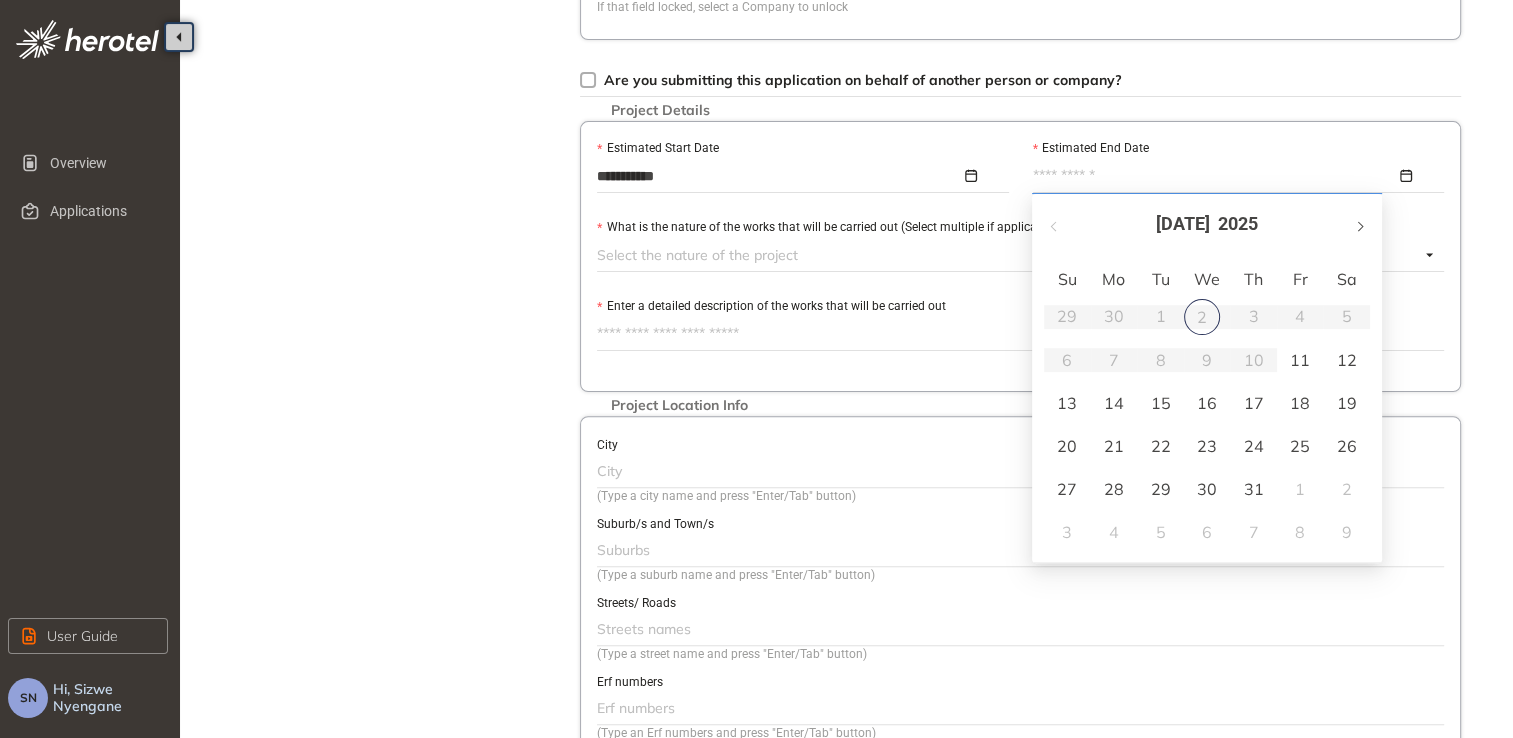 click at bounding box center [1359, 226] 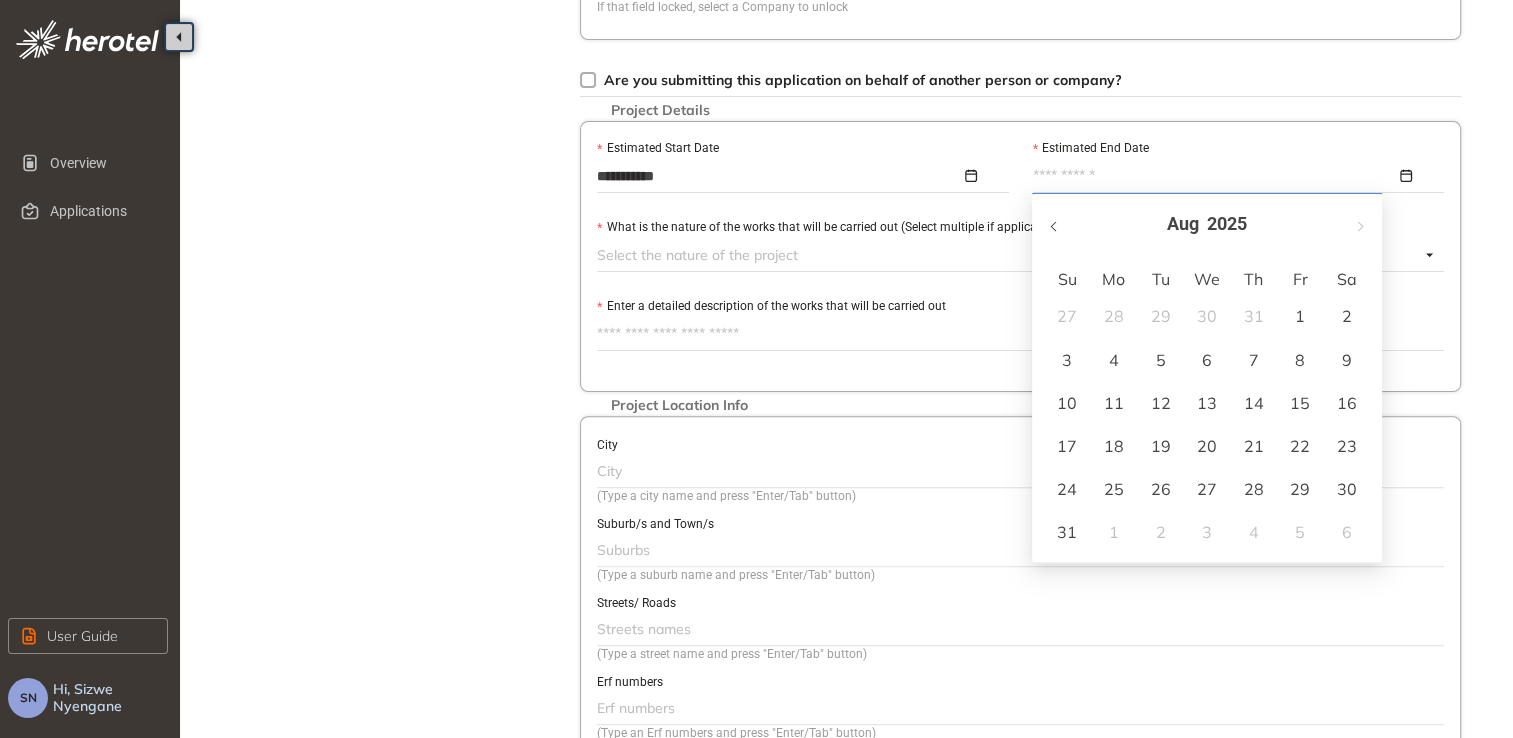 click at bounding box center (1055, 224) 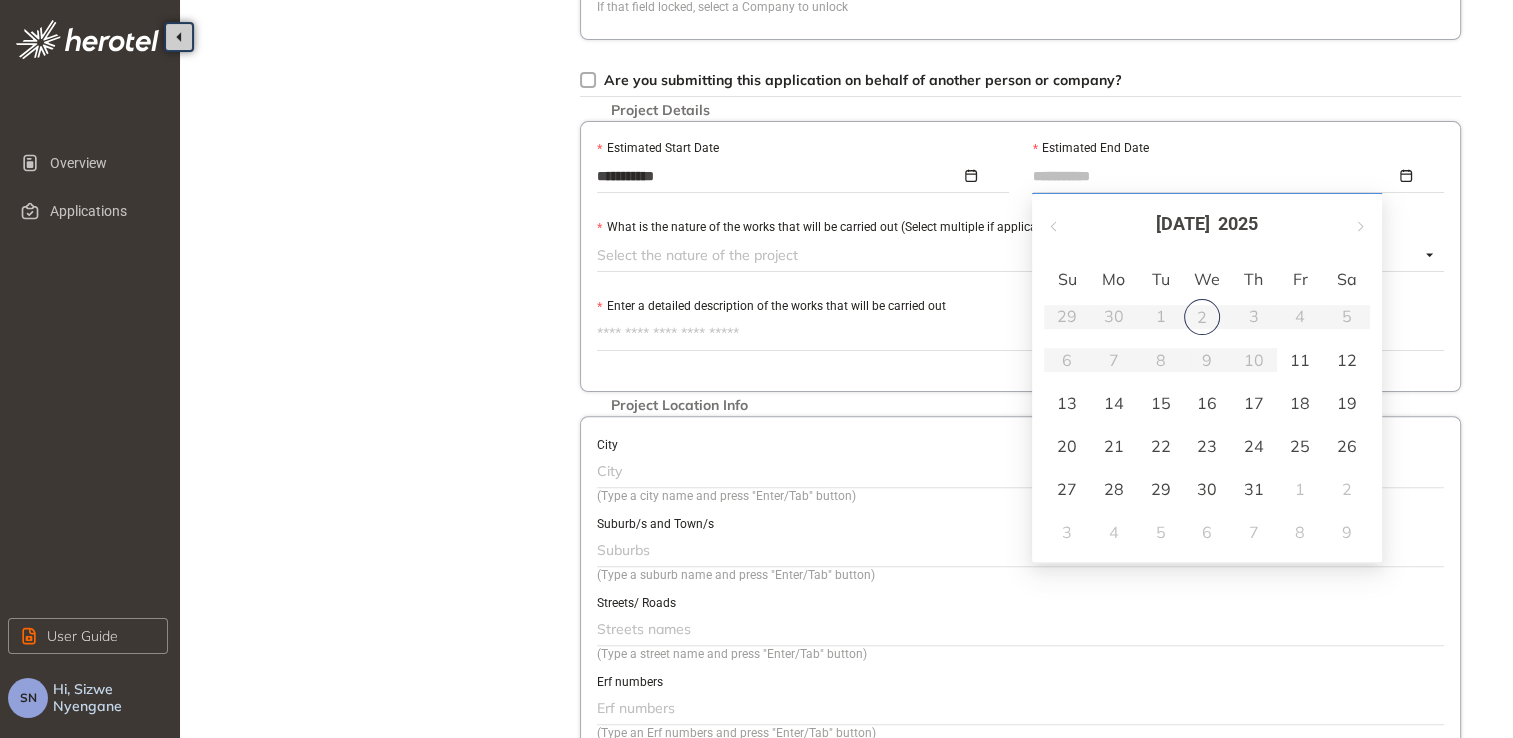 type on "**********" 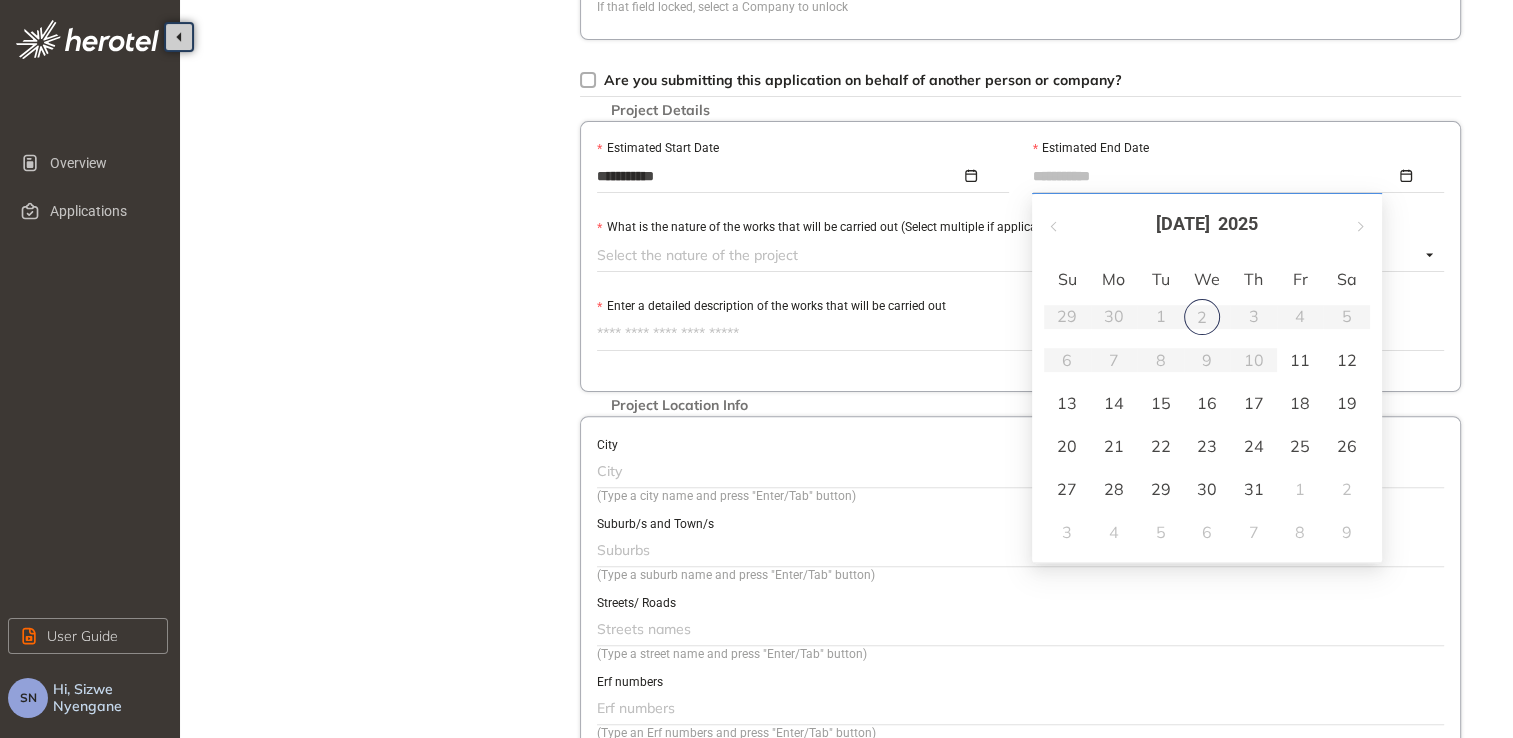 click on "18" at bounding box center (1300, 403) 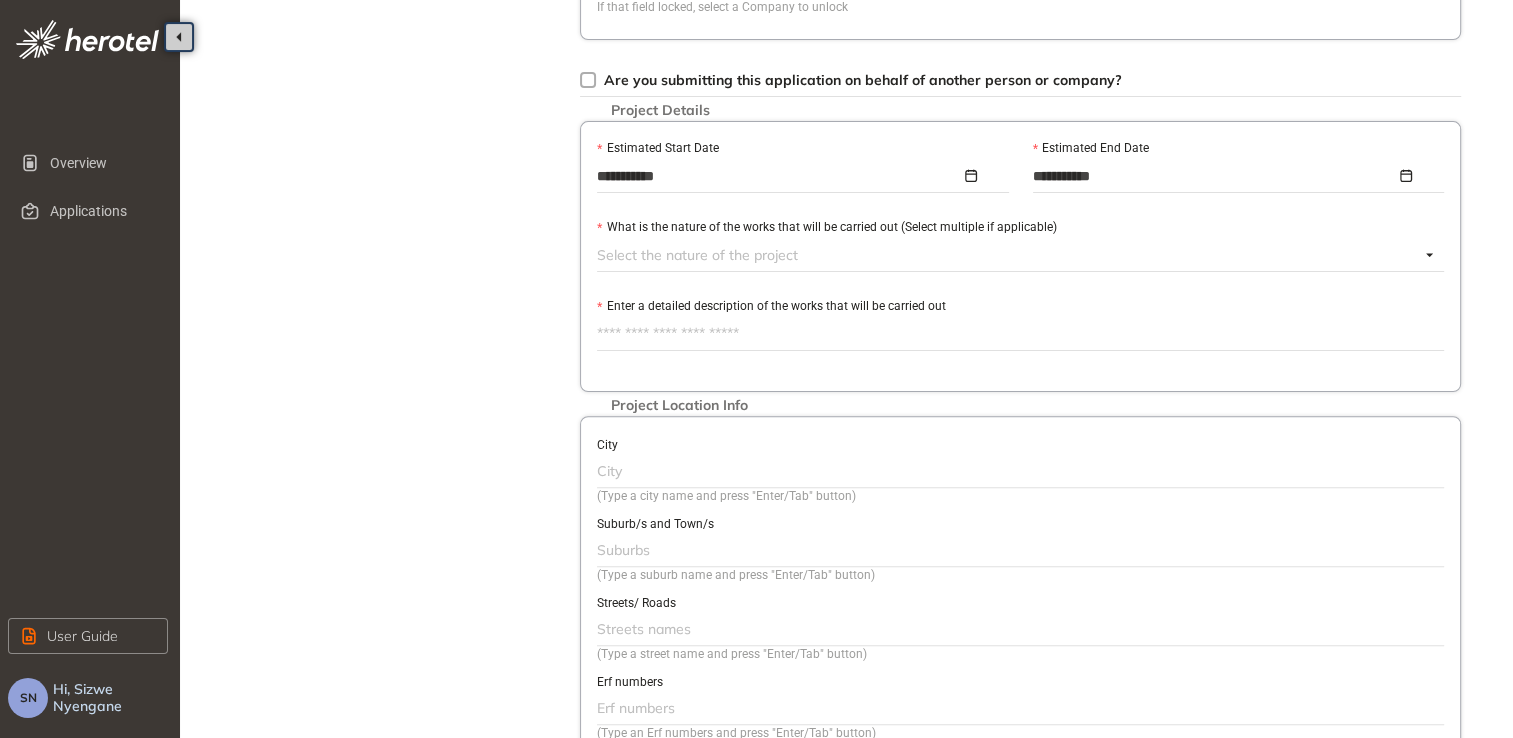 click at bounding box center (1008, 255) 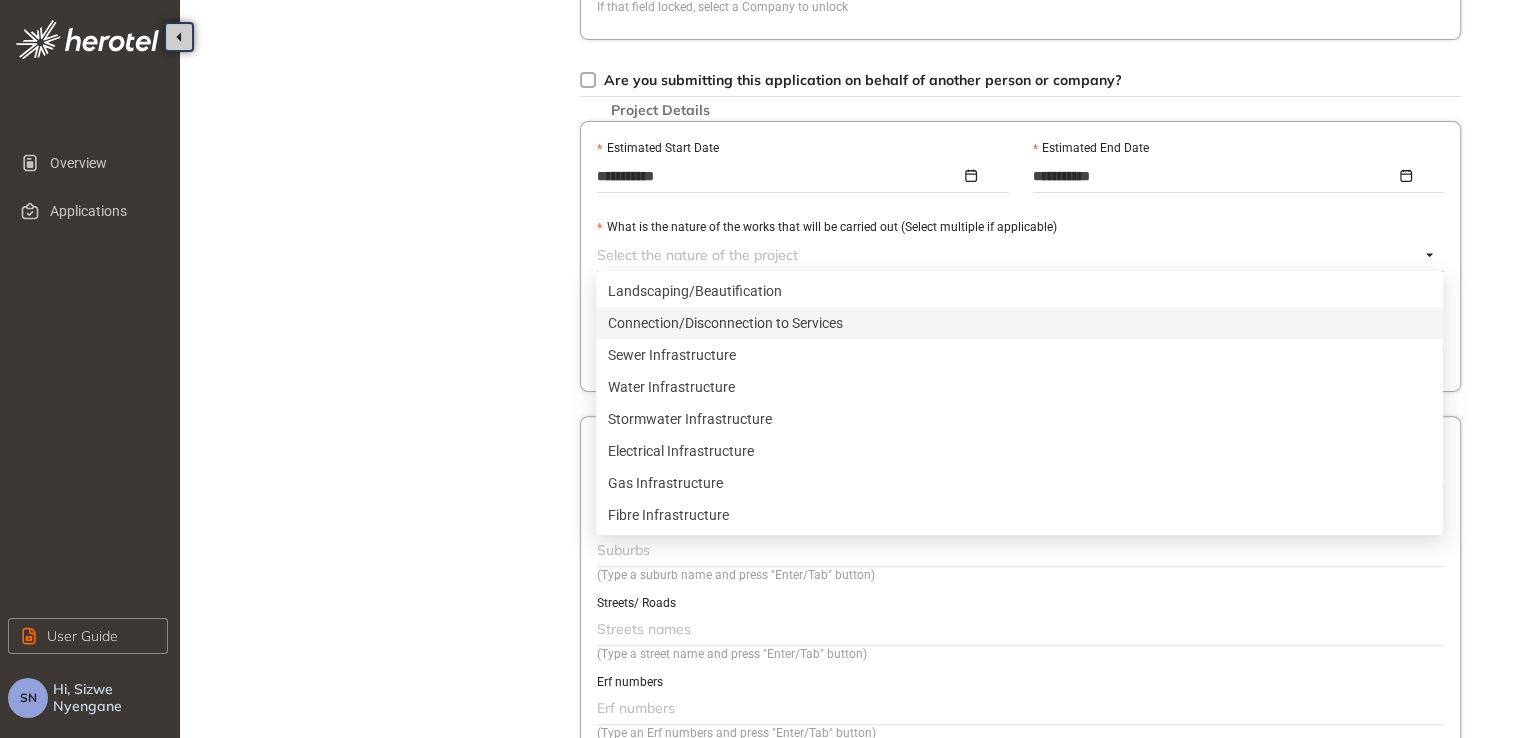 click on "Connection/Disconnection to Services" at bounding box center (1019, 323) 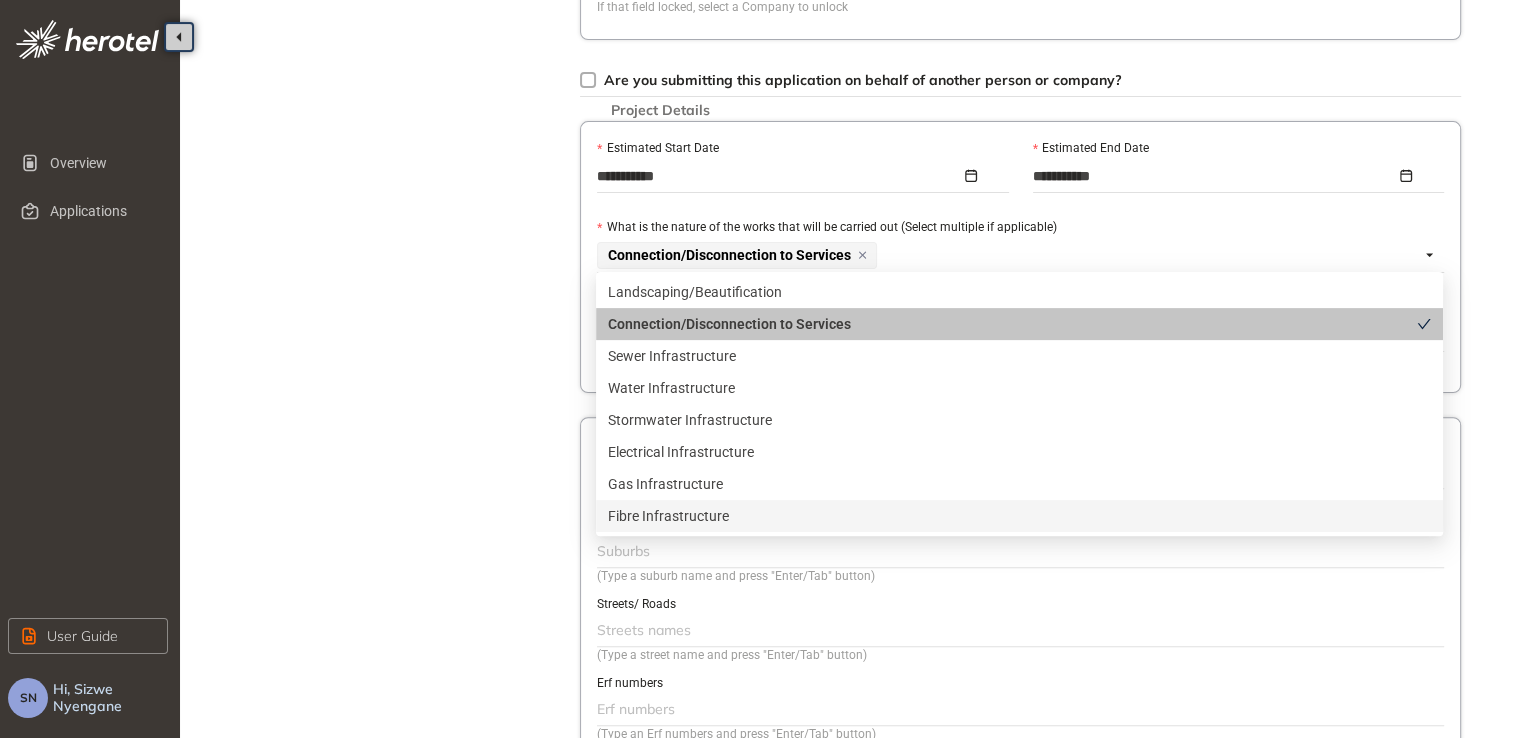 scroll, scrollTop: 67, scrollLeft: 0, axis: vertical 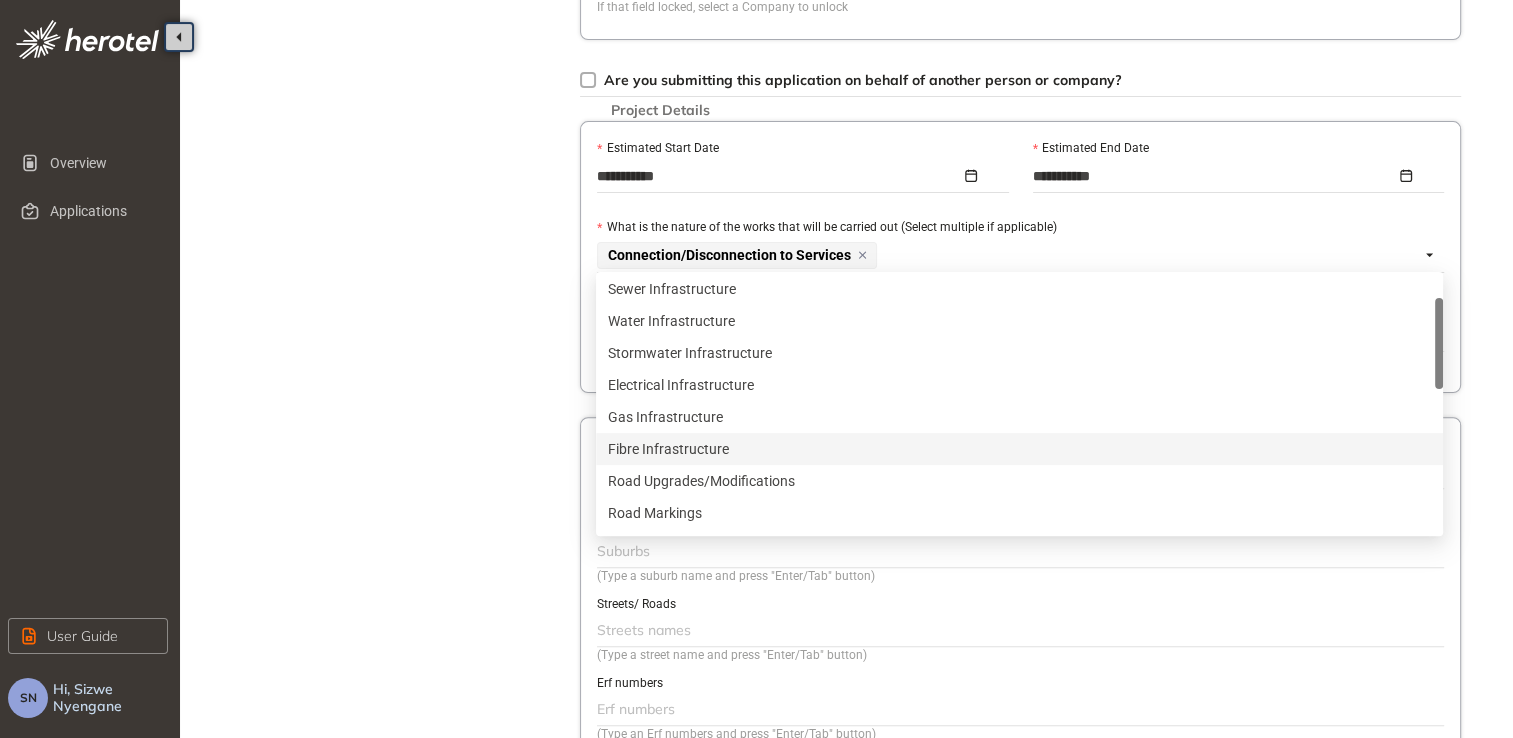 click on "Fibre Infrastructure" at bounding box center [1019, 449] 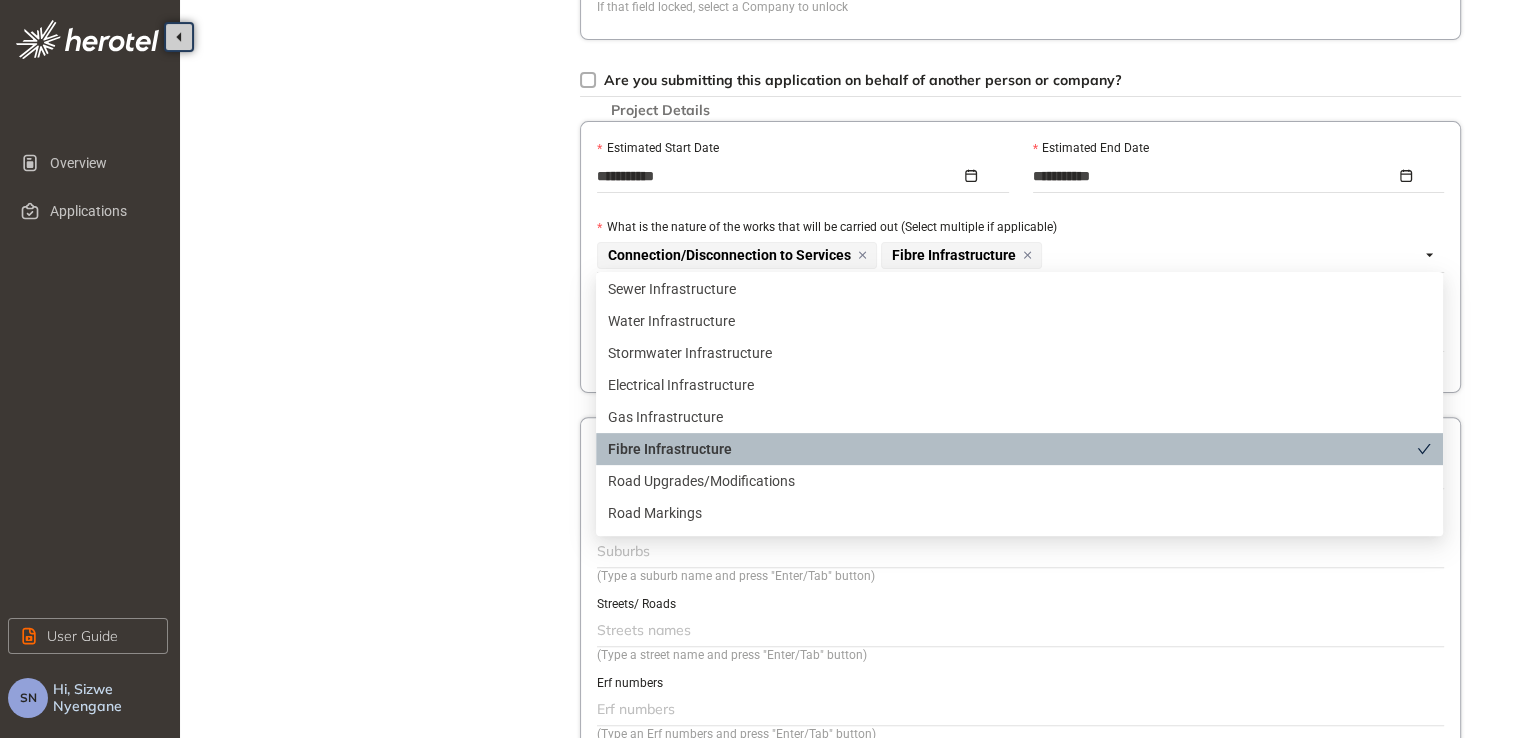 click on "Fibre Infrastructure" at bounding box center (1012, 449) 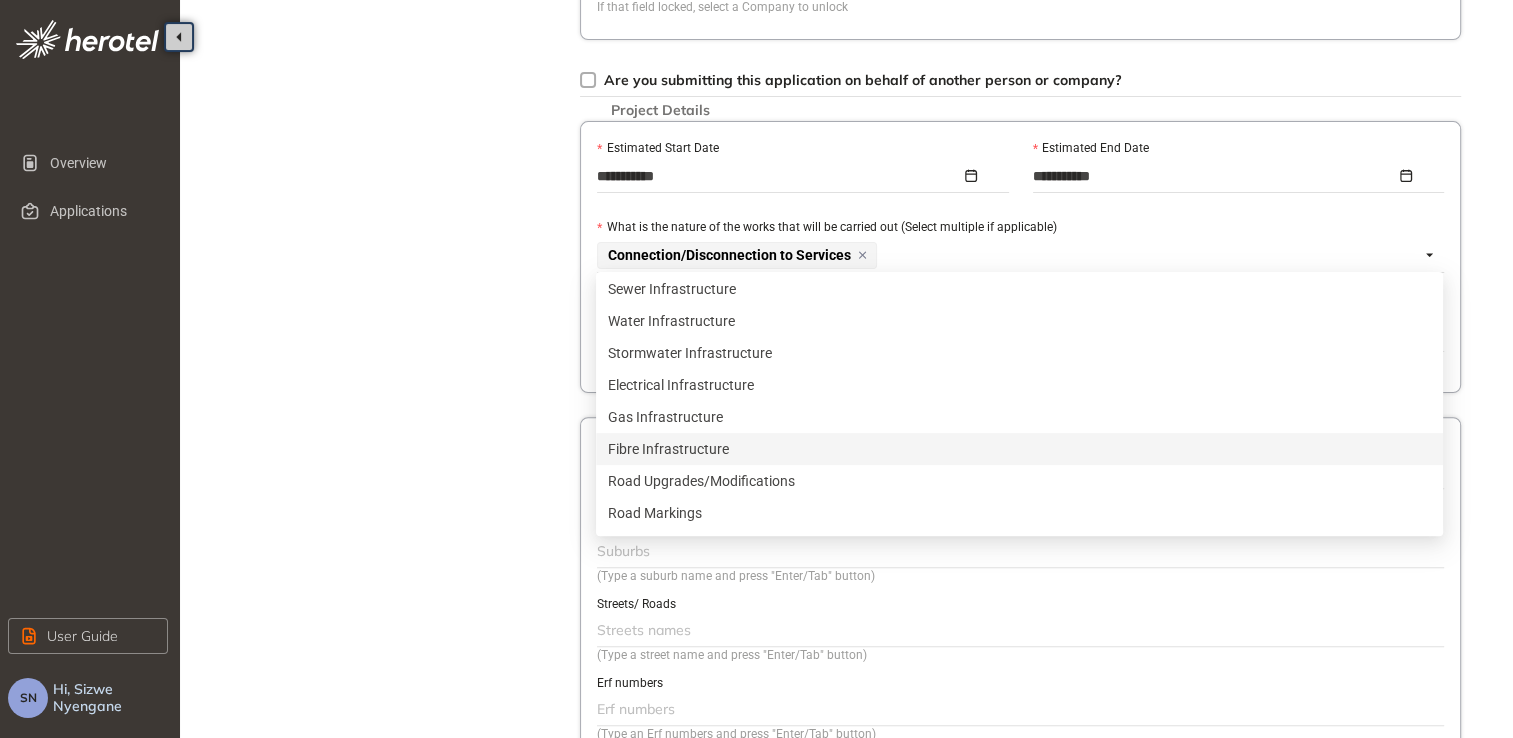 click on "Fibre Infrastructure" at bounding box center [1019, 449] 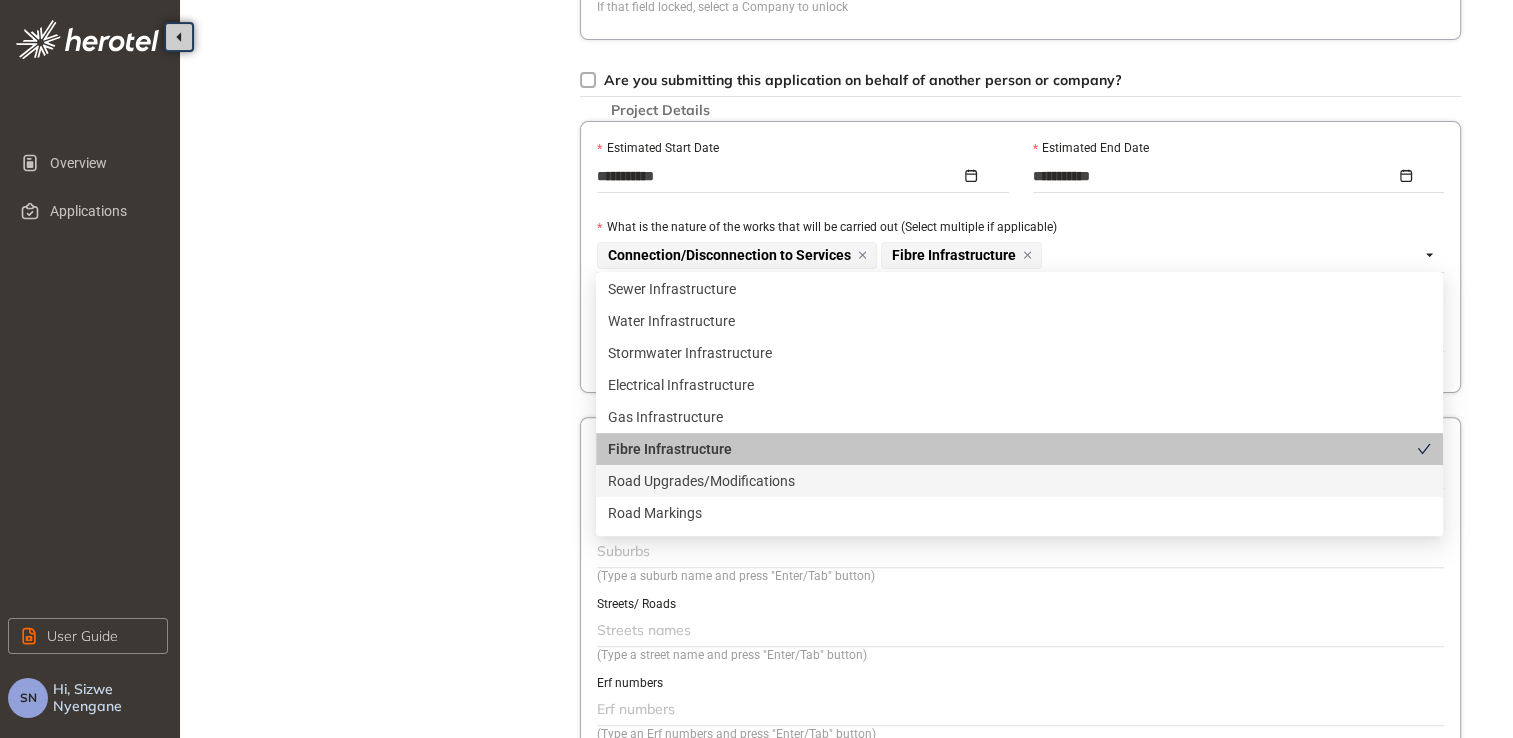 click on "Project Details Location Confirmation Upload documents" at bounding box center [390, 183] 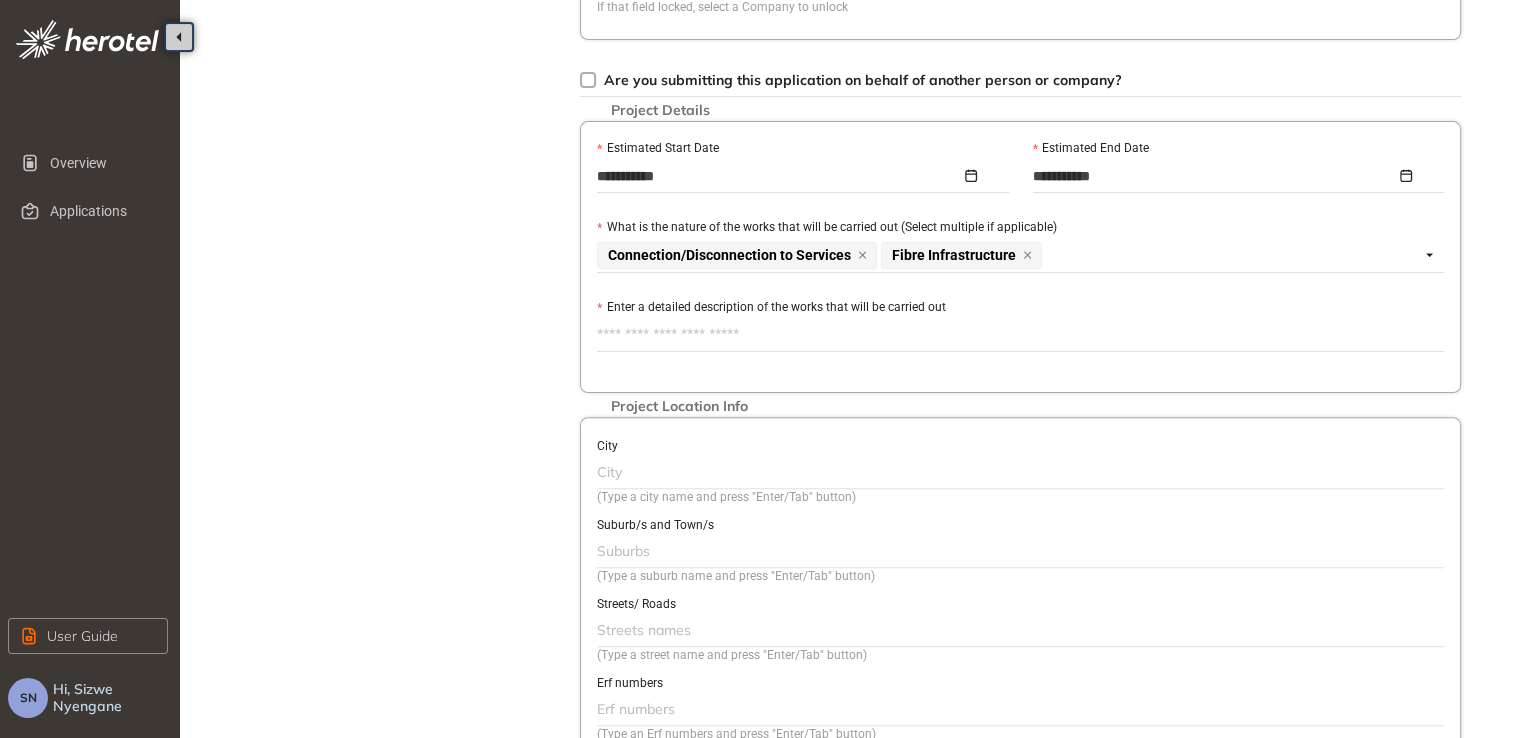 click at bounding box center [1018, 472] 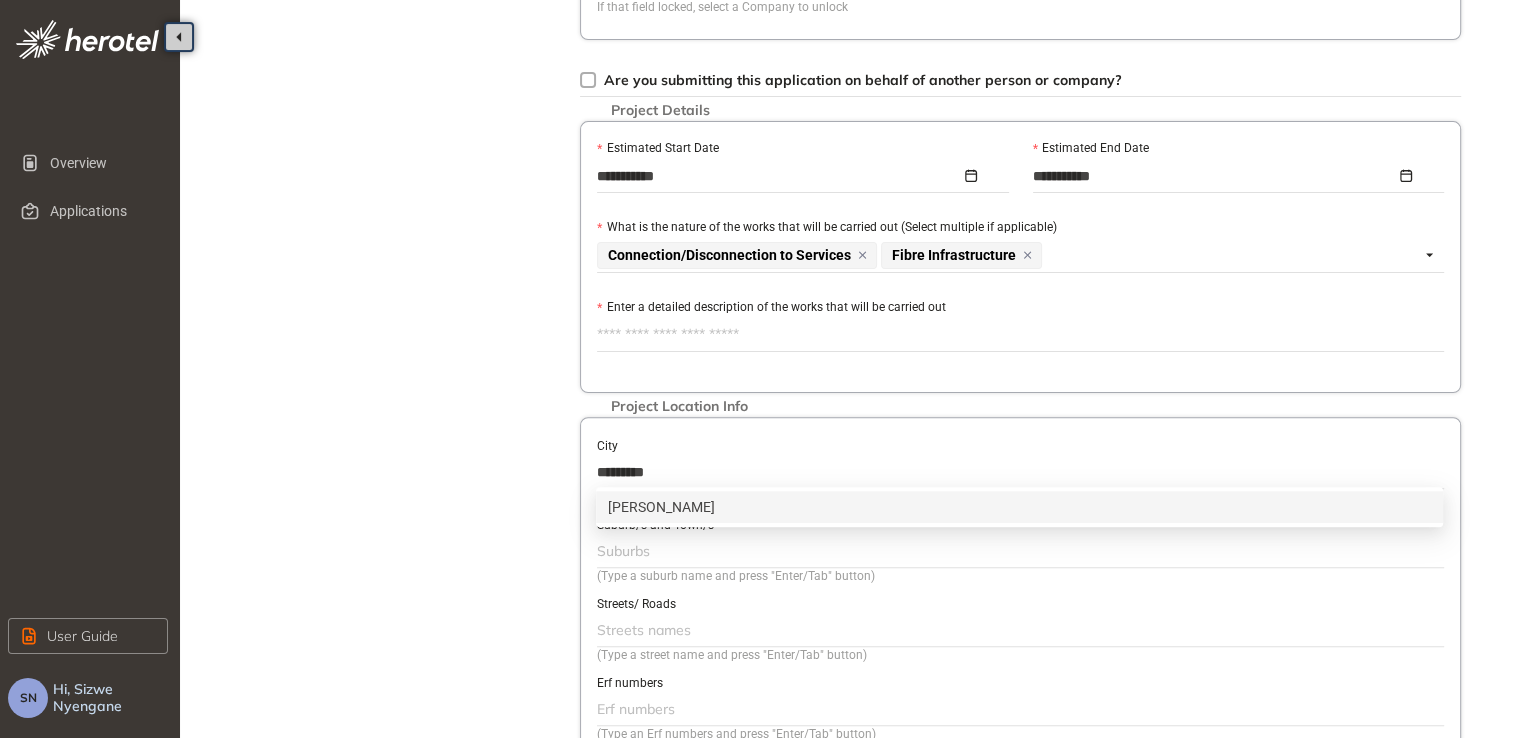 type on "**********" 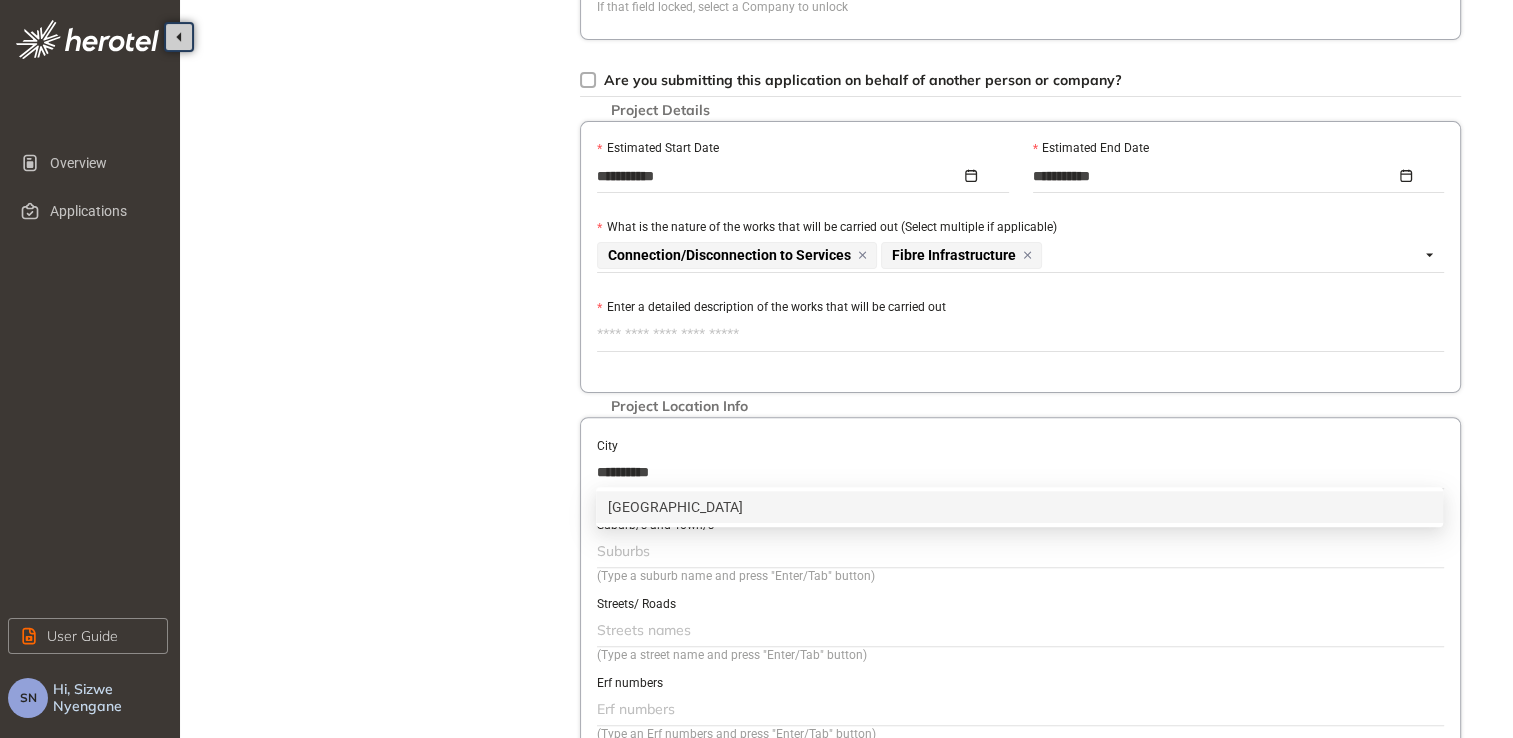 click on "[GEOGRAPHIC_DATA]" at bounding box center [1019, 507] 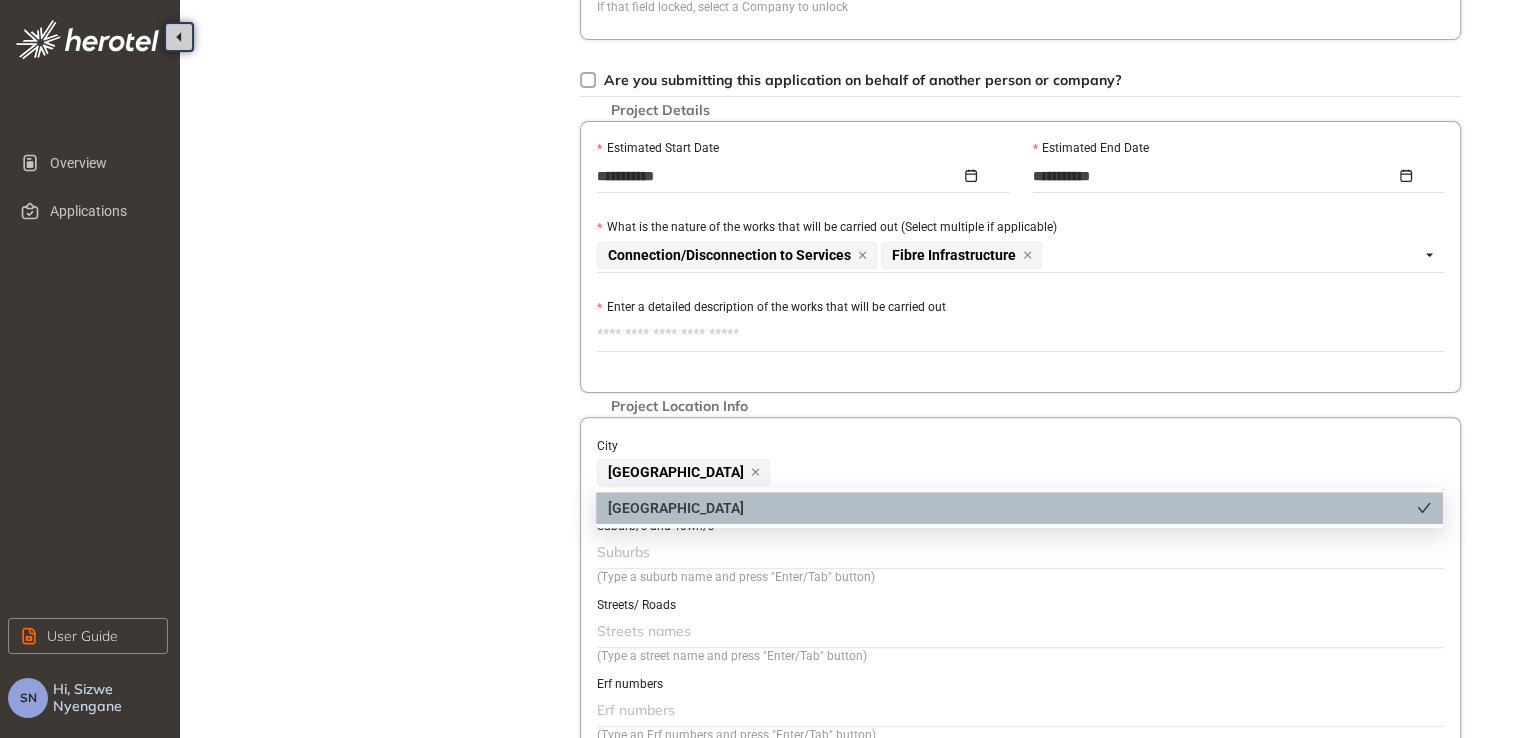 click at bounding box center [1018, 552] 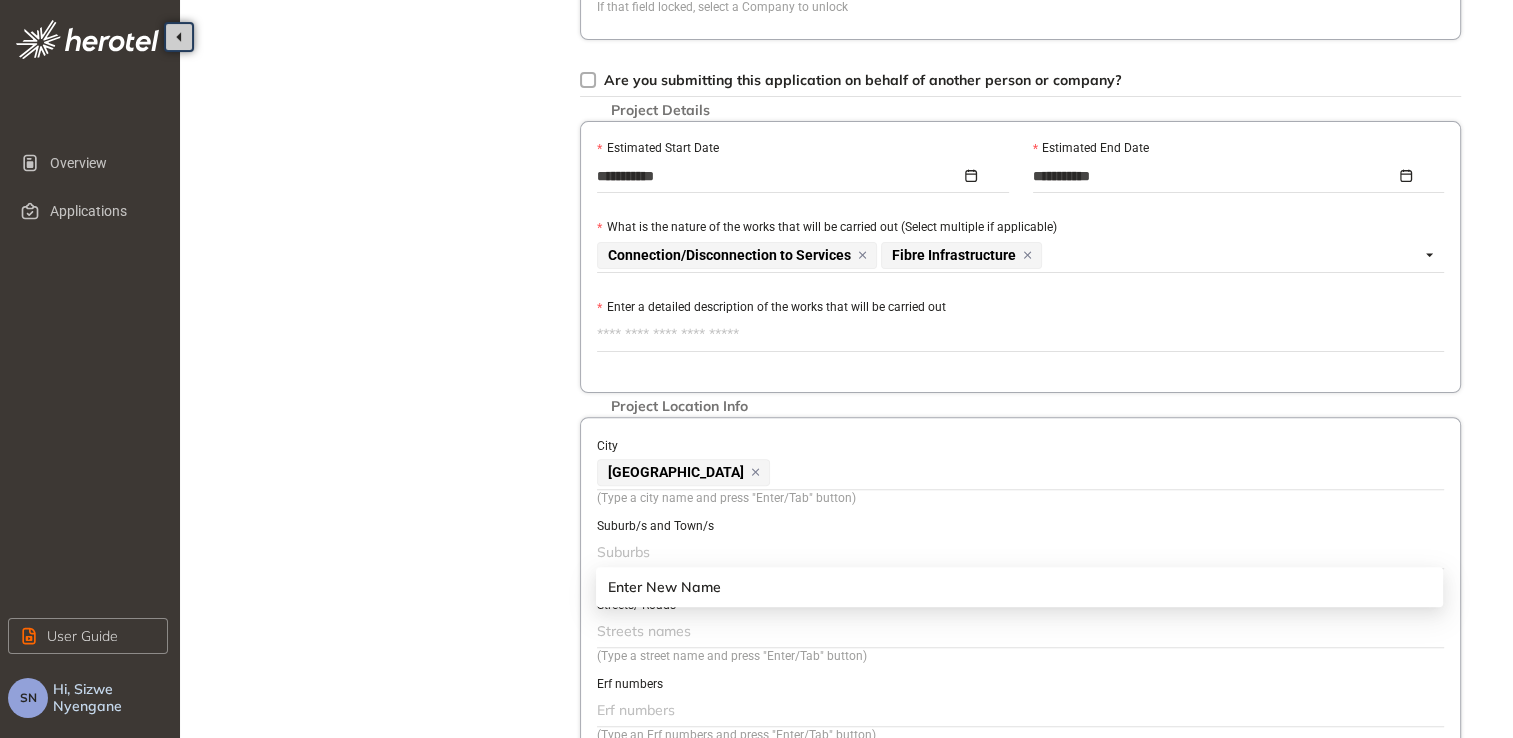 click on "Project Details Location Confirmation Upload documents" at bounding box center [390, 183] 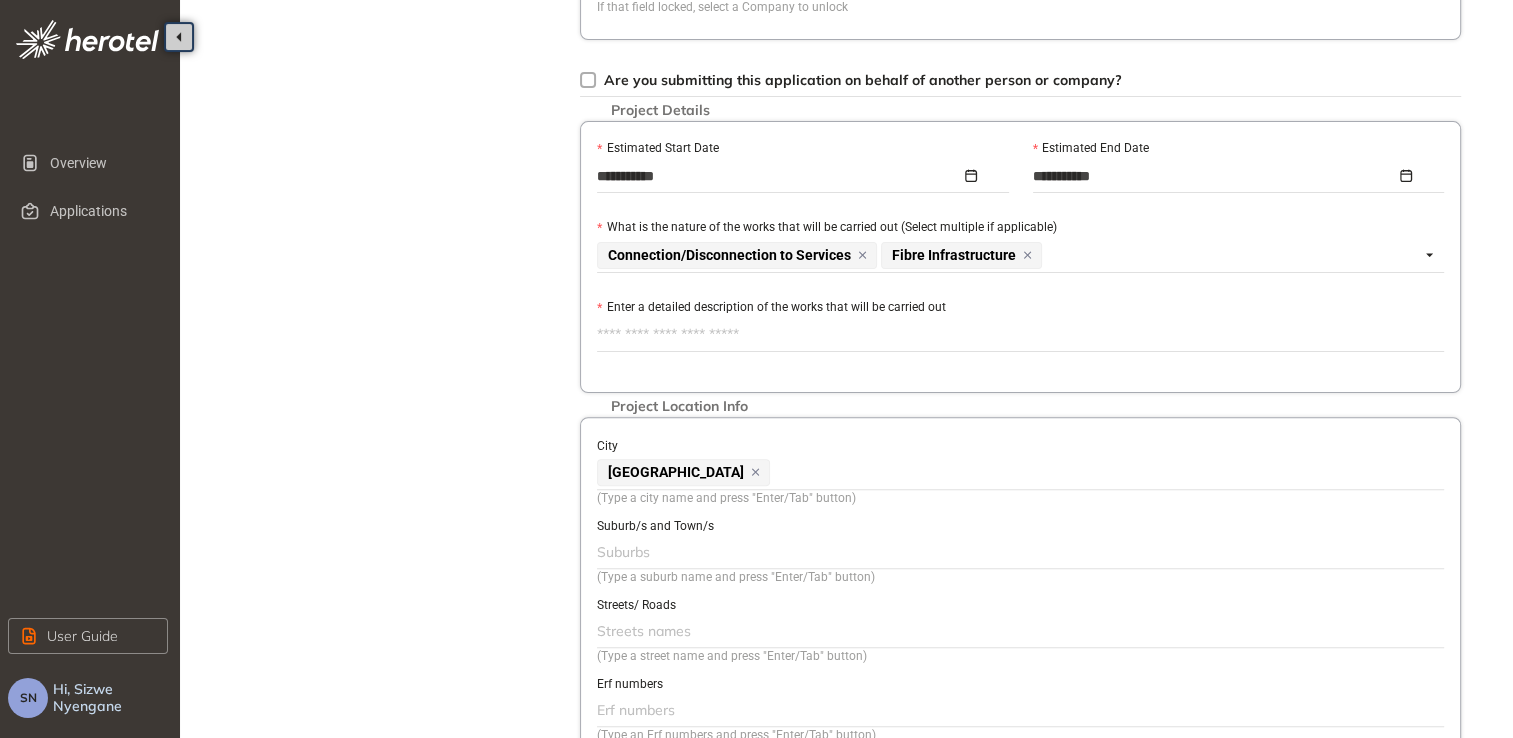 click at bounding box center [1018, 631] 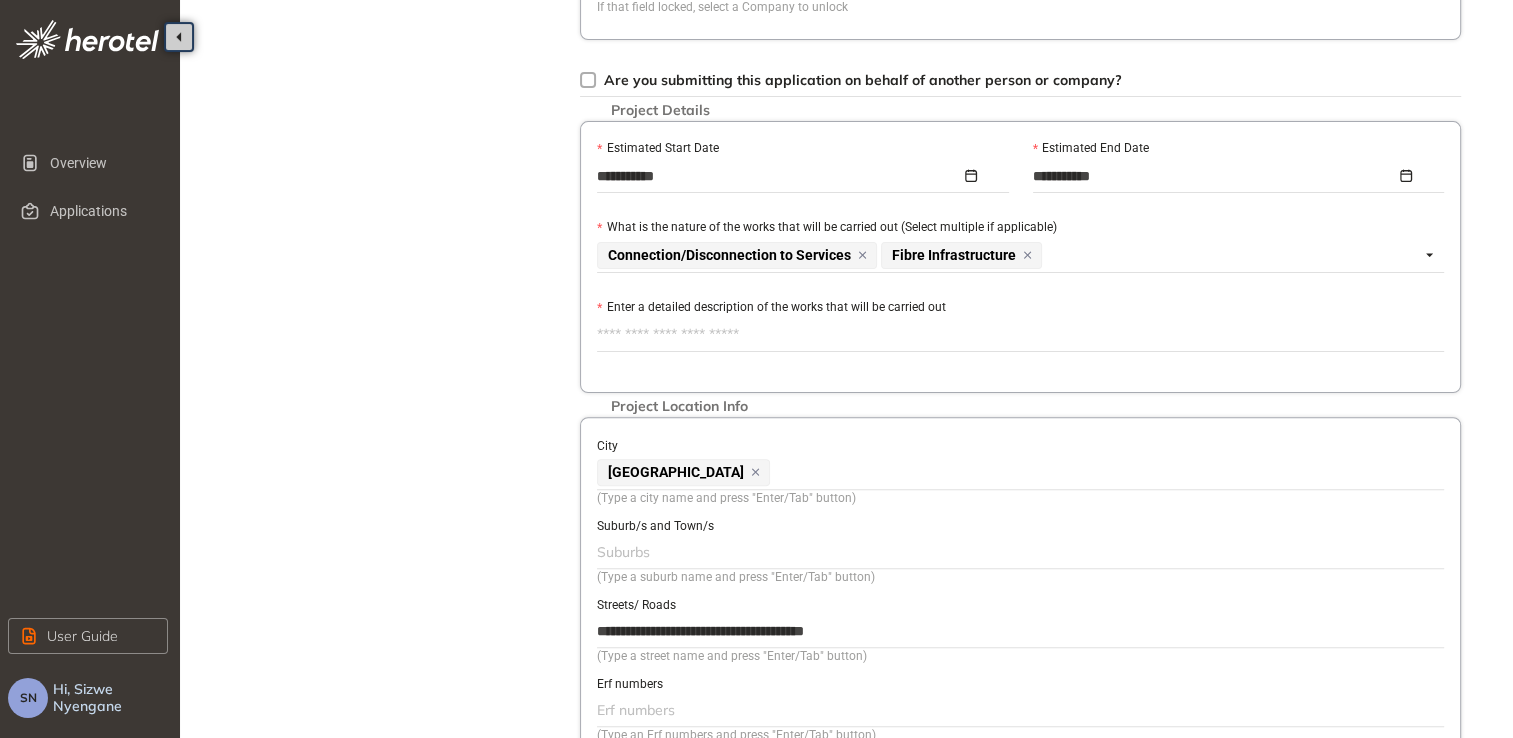 scroll, scrollTop: 0, scrollLeft: 7, axis: horizontal 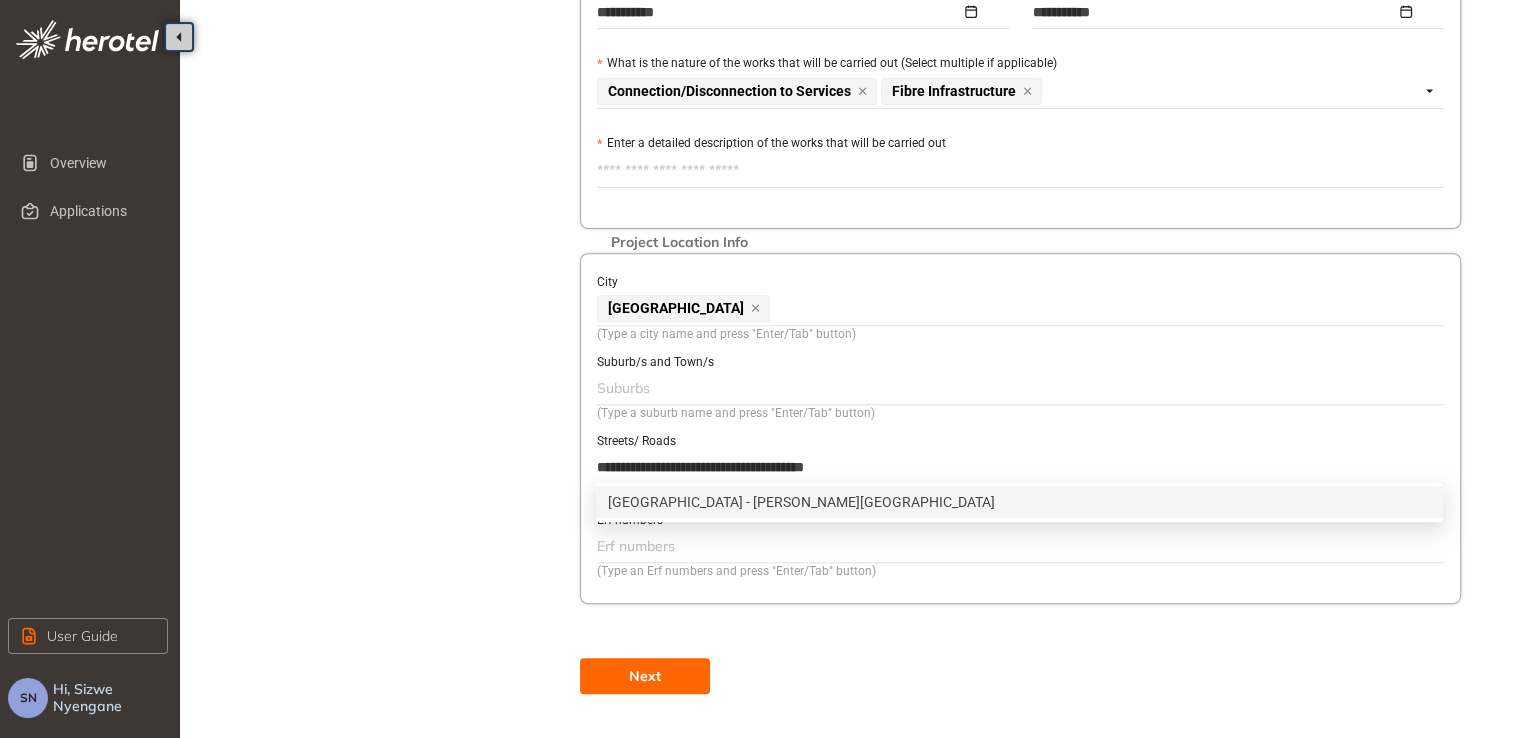 click on "[GEOGRAPHIC_DATA] - [PERSON_NAME][GEOGRAPHIC_DATA]" at bounding box center (1019, 502) 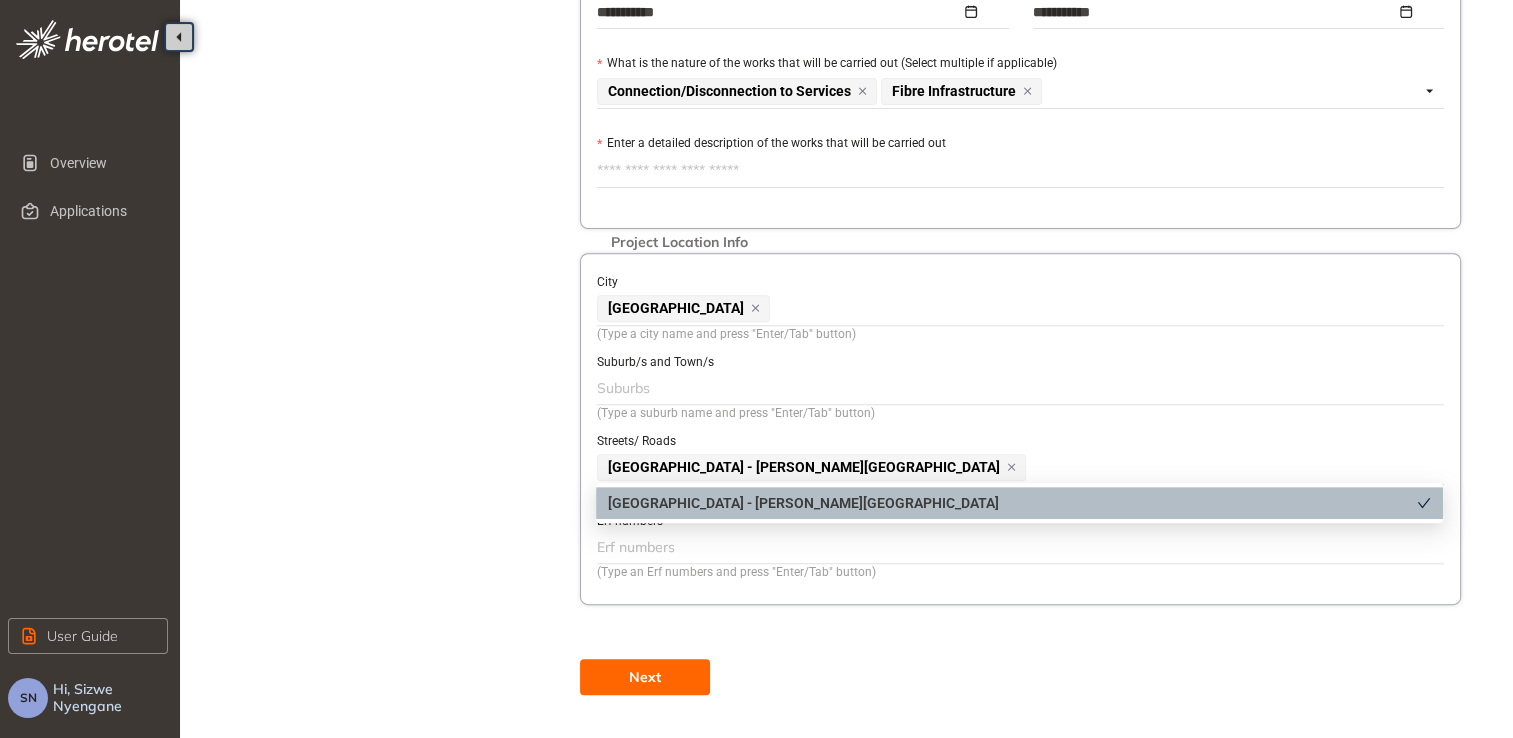 scroll, scrollTop: 0, scrollLeft: 0, axis: both 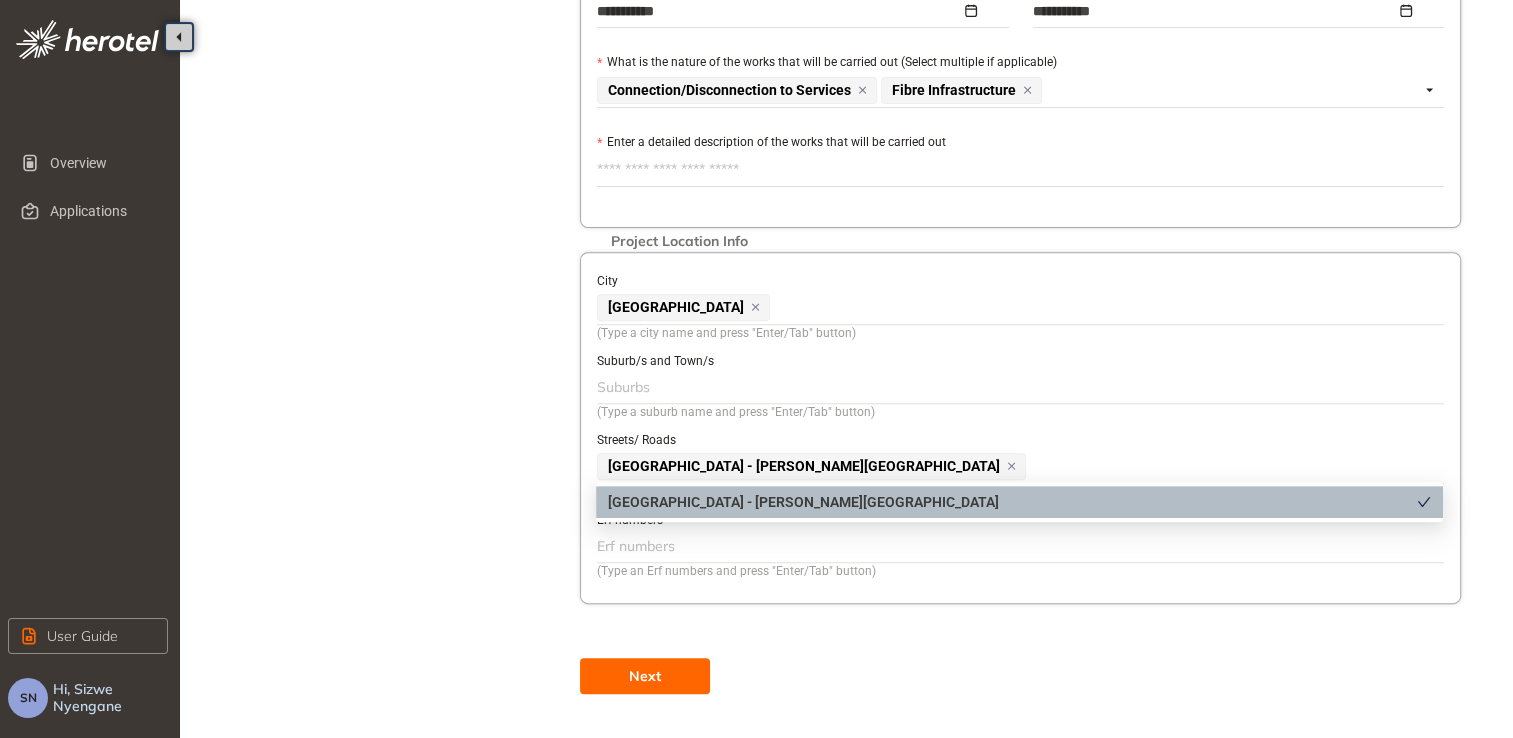 click at bounding box center [1018, 546] 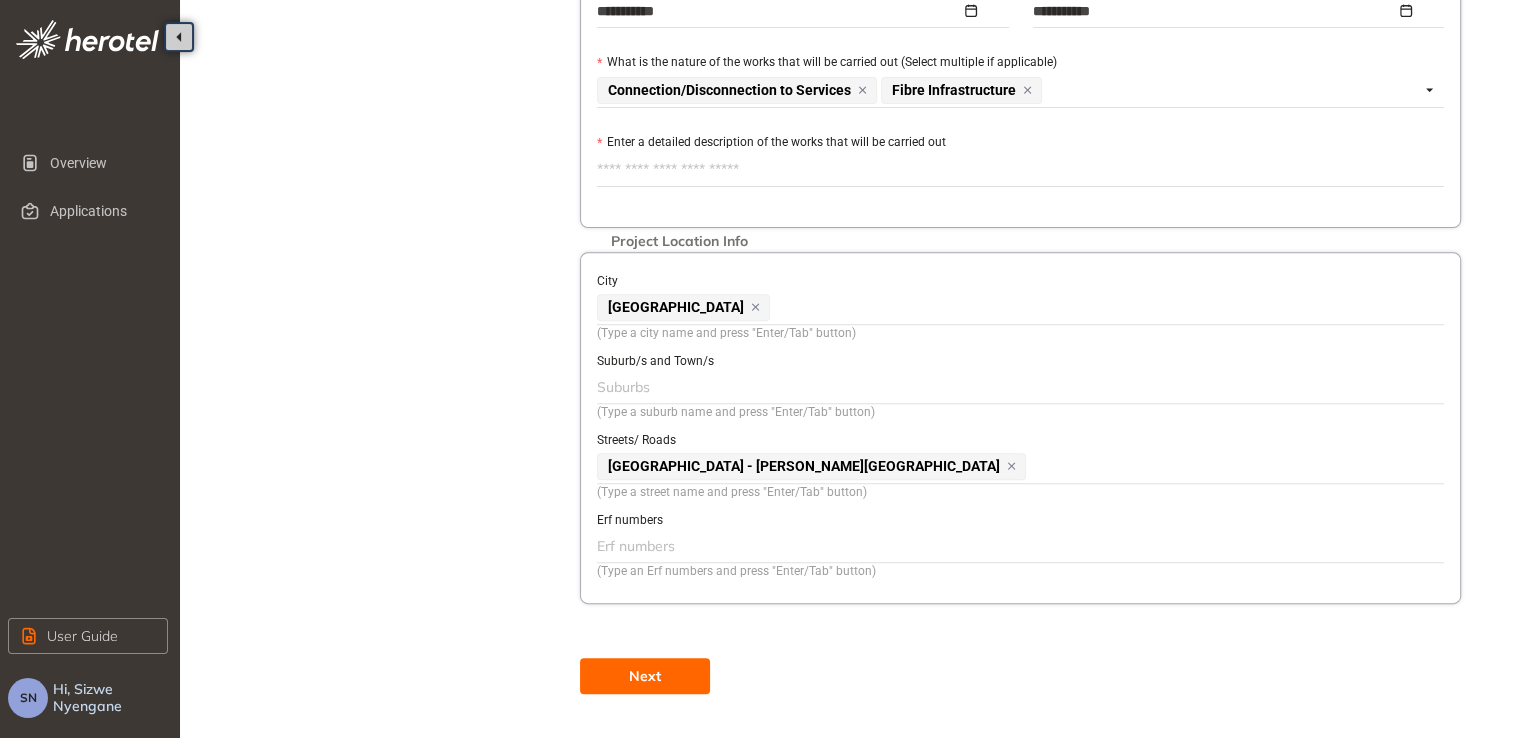 click on "Project Details Location Confirmation Upload documents" at bounding box center [390, 19] 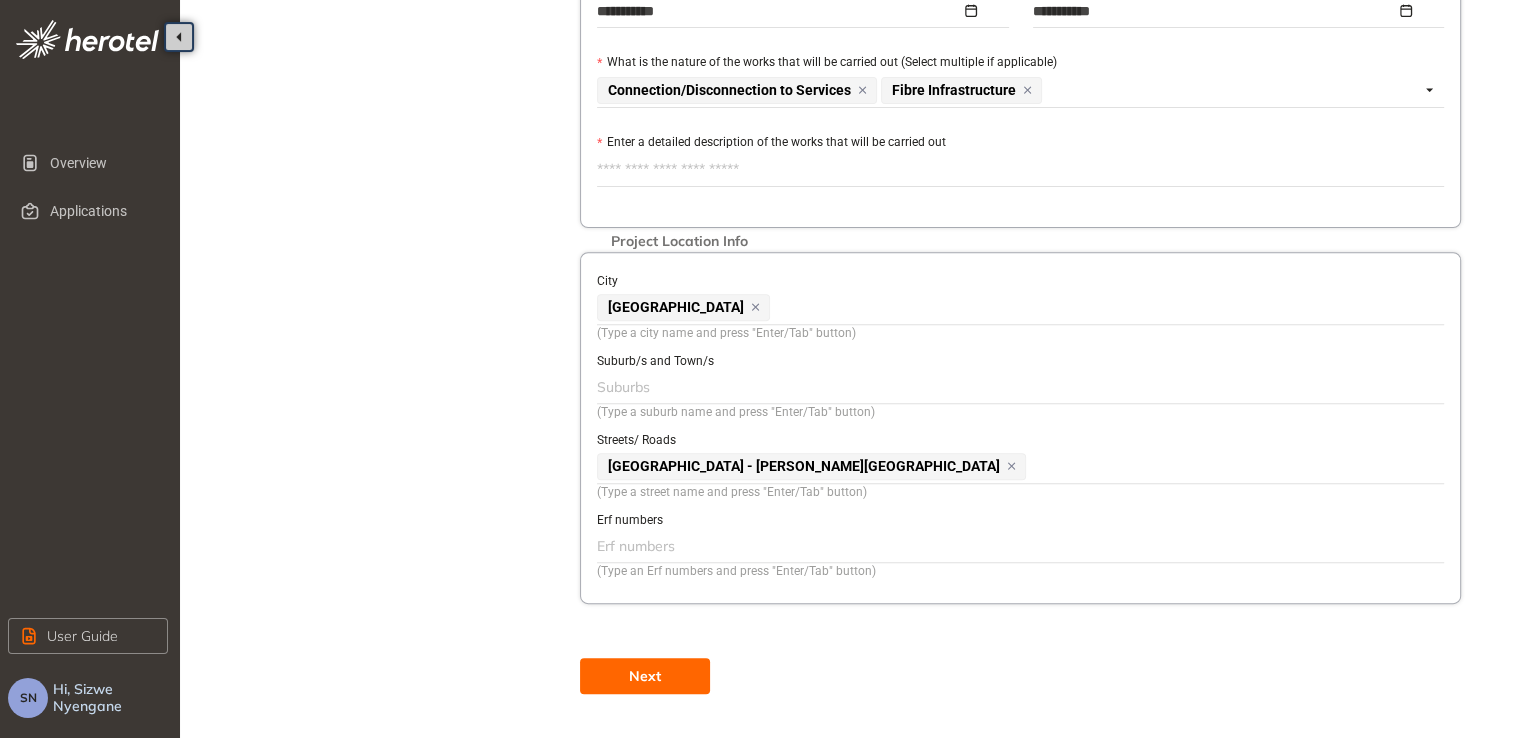 click on "Next" at bounding box center [645, 676] 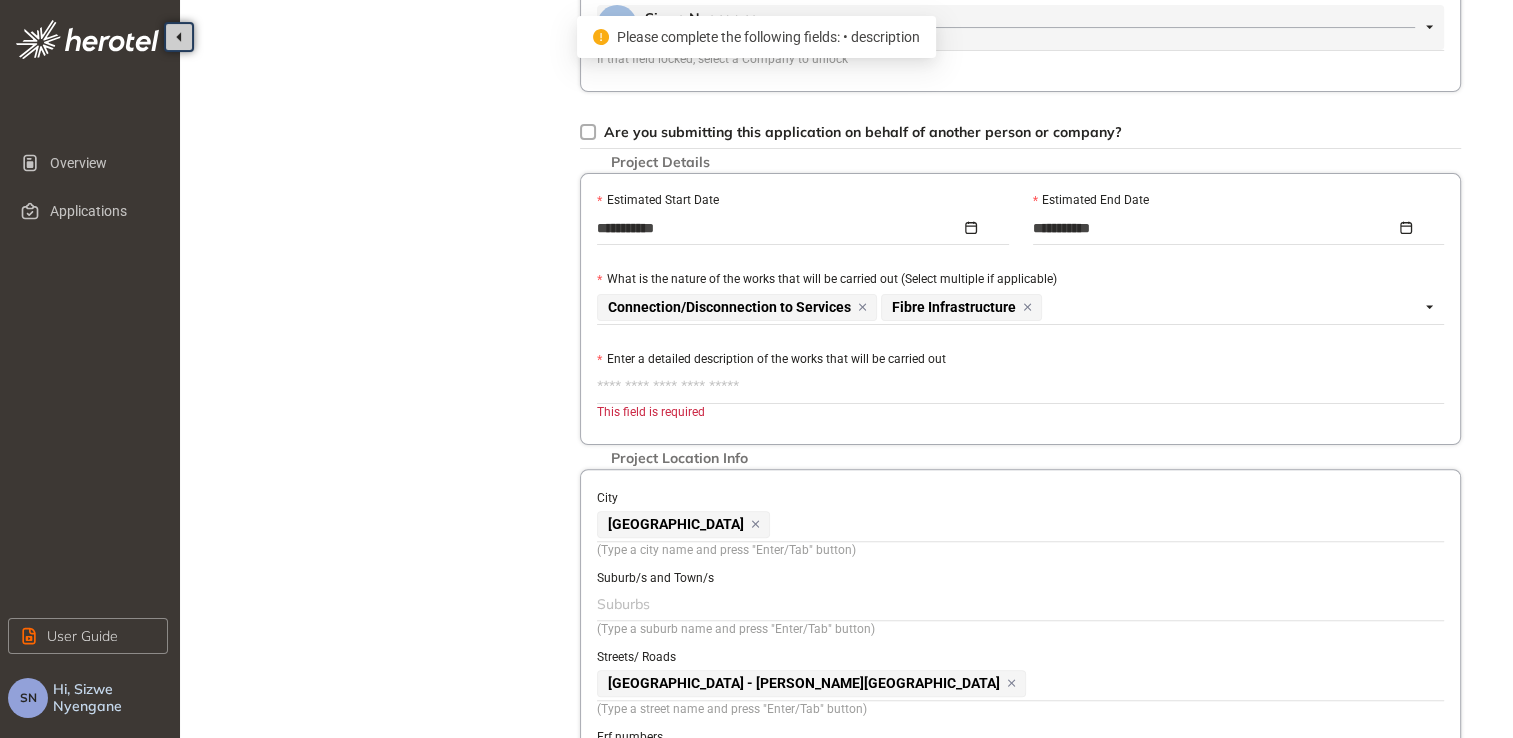 scroll, scrollTop: 464, scrollLeft: 0, axis: vertical 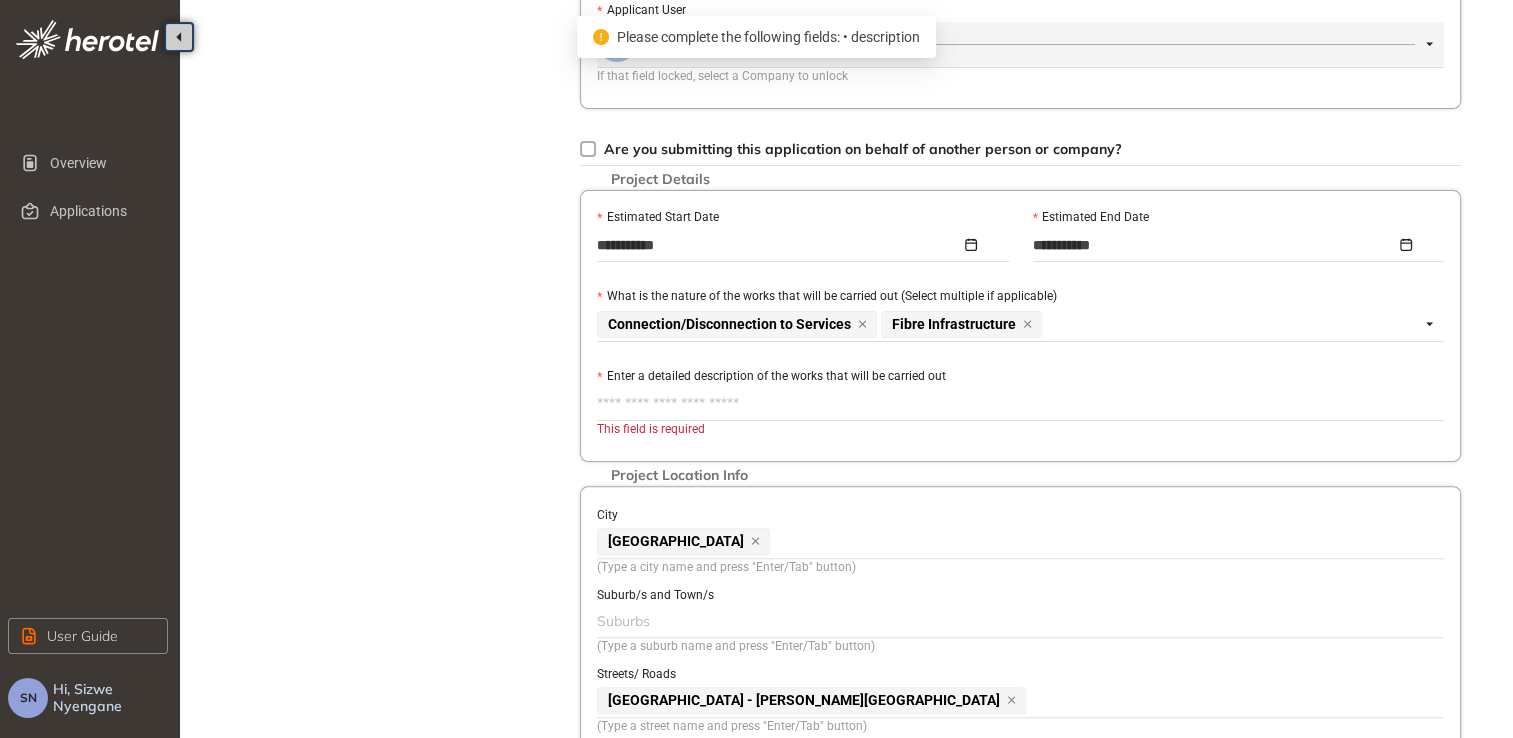 click on "Enter a detailed description of the works that will be carried out" at bounding box center (1020, 404) 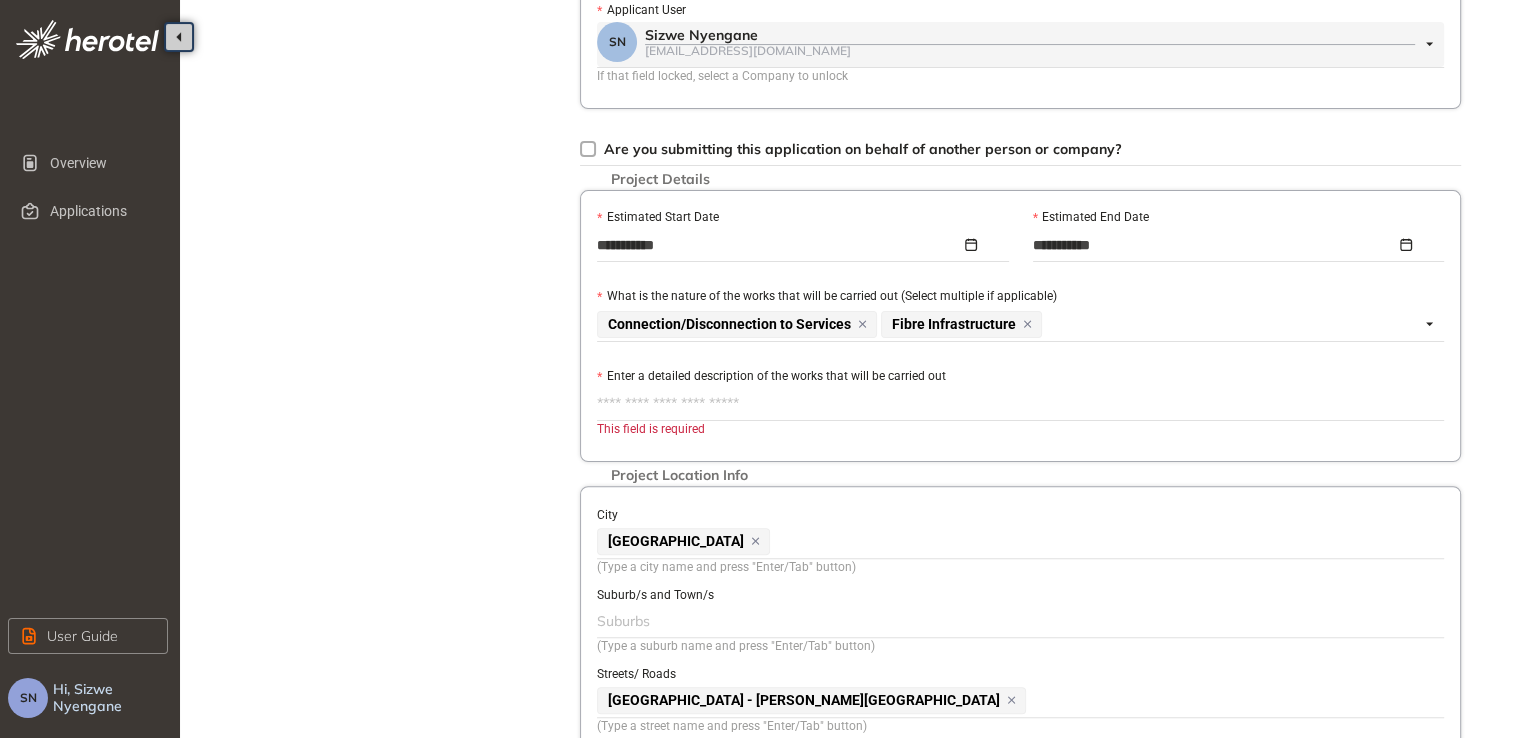 click on "This field is required" at bounding box center (1020, 429) 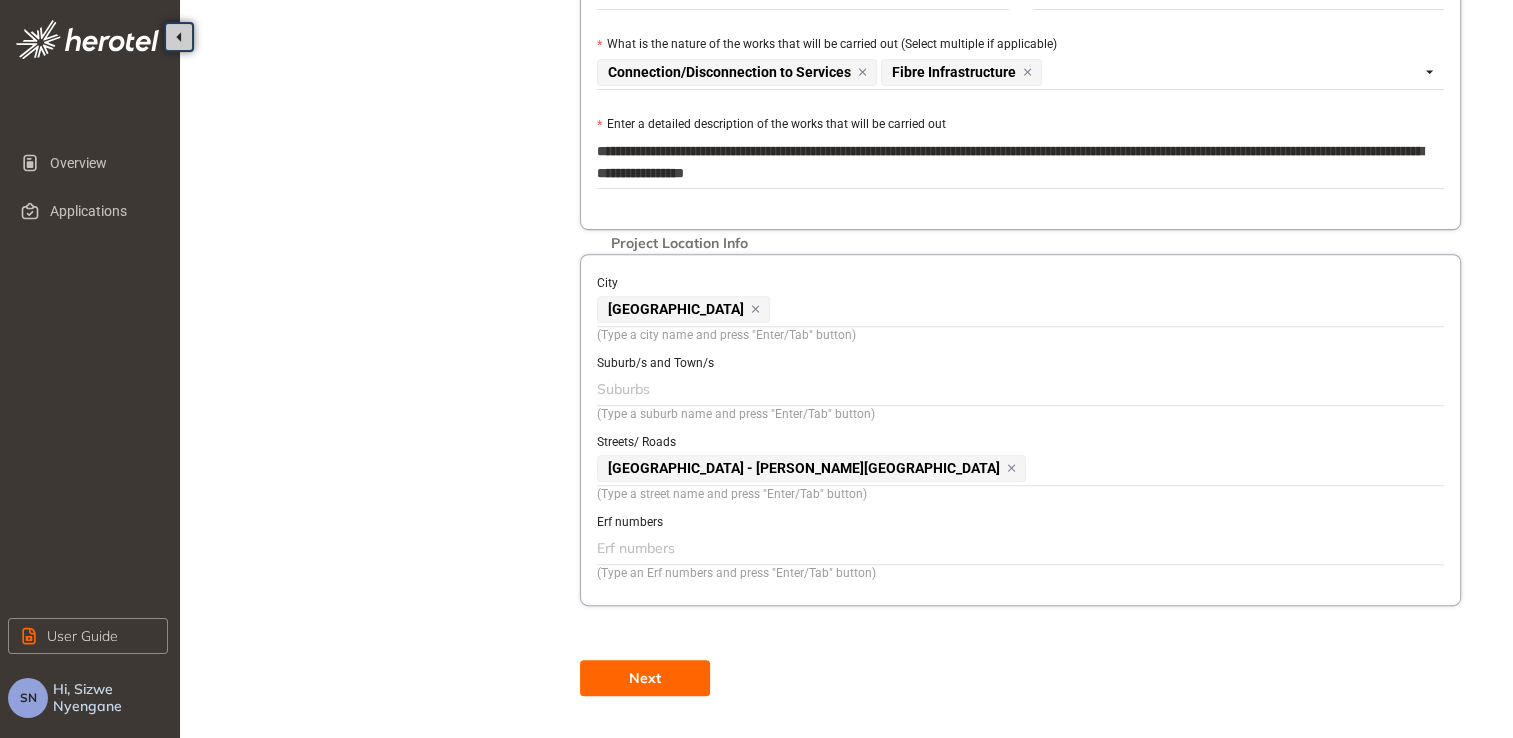 scroll, scrollTop: 718, scrollLeft: 0, axis: vertical 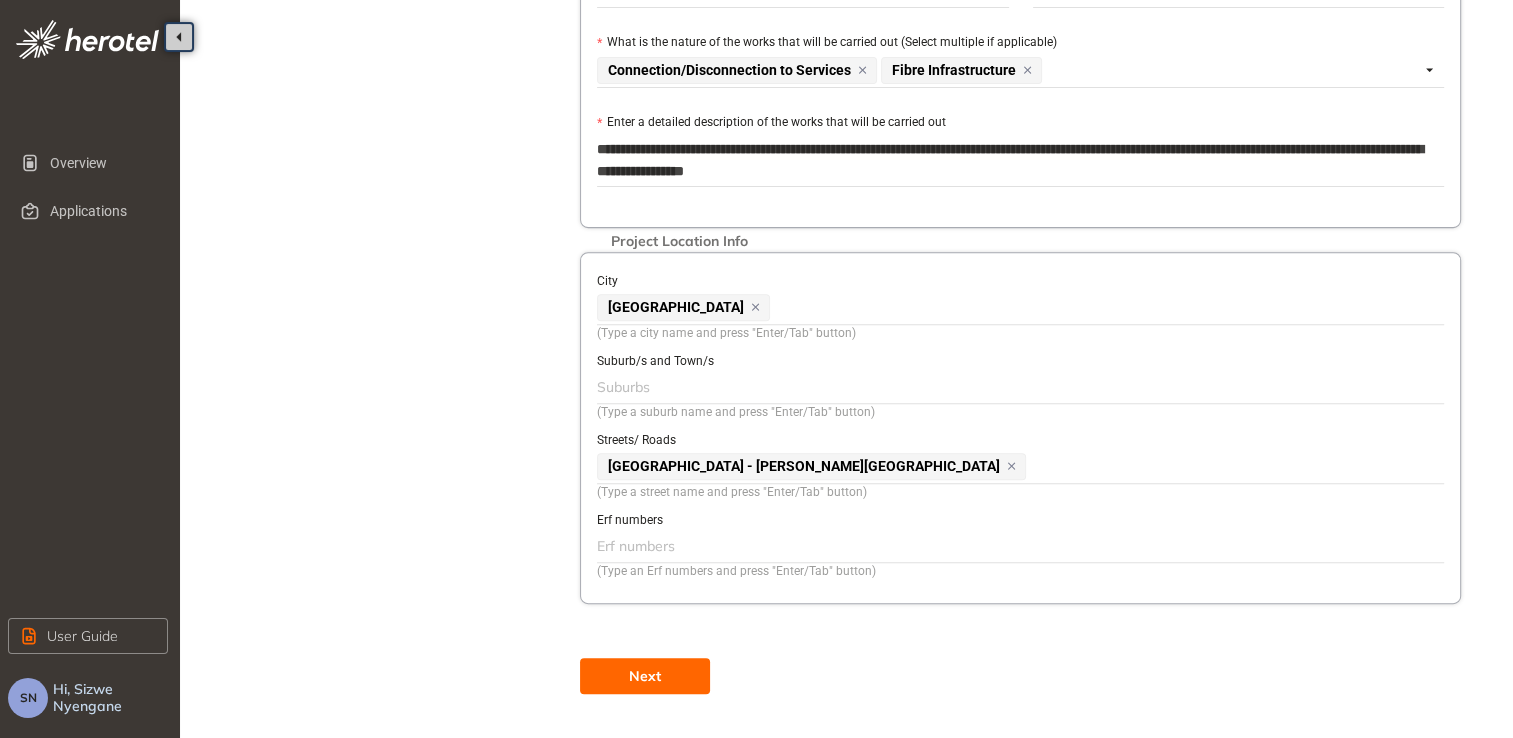 type on "**********" 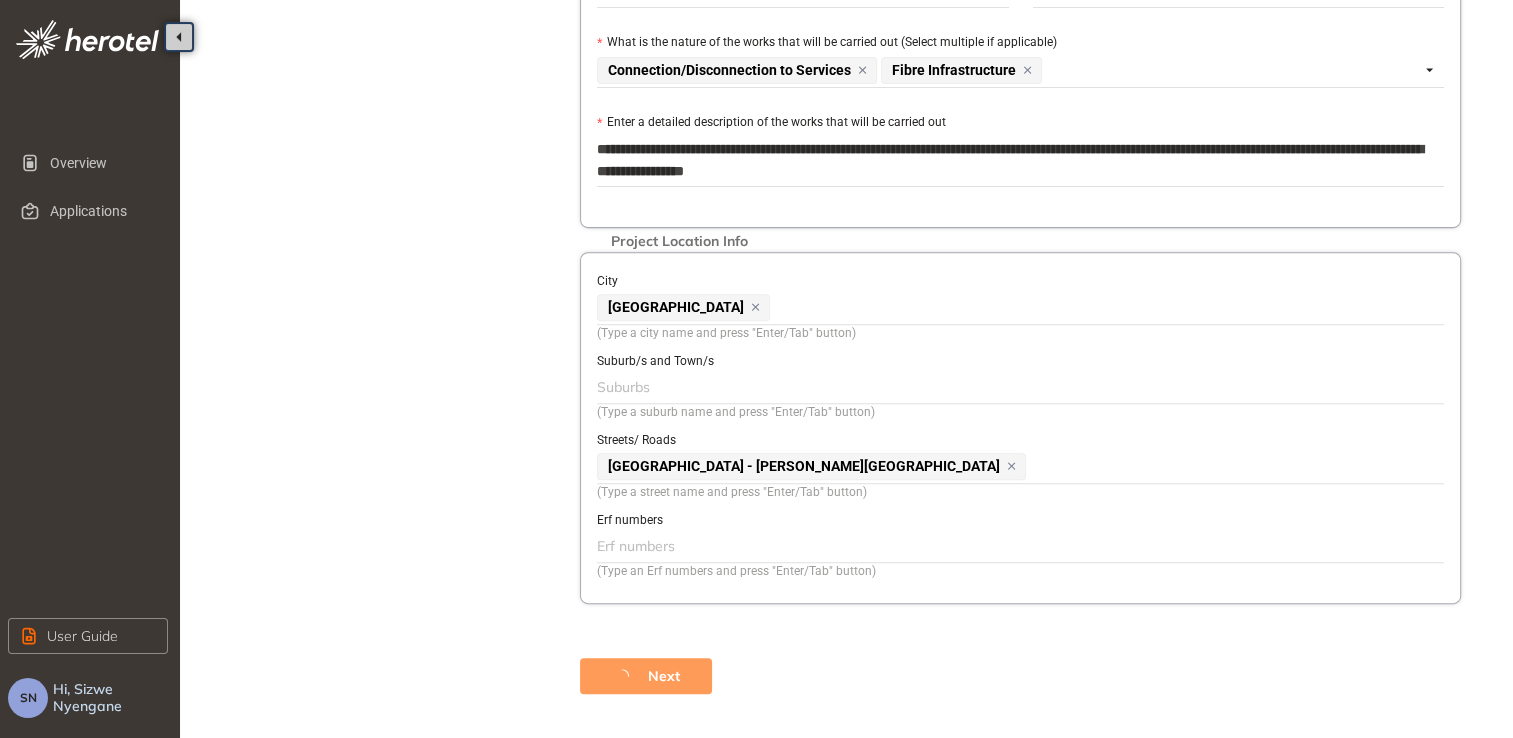 scroll, scrollTop: 92, scrollLeft: 0, axis: vertical 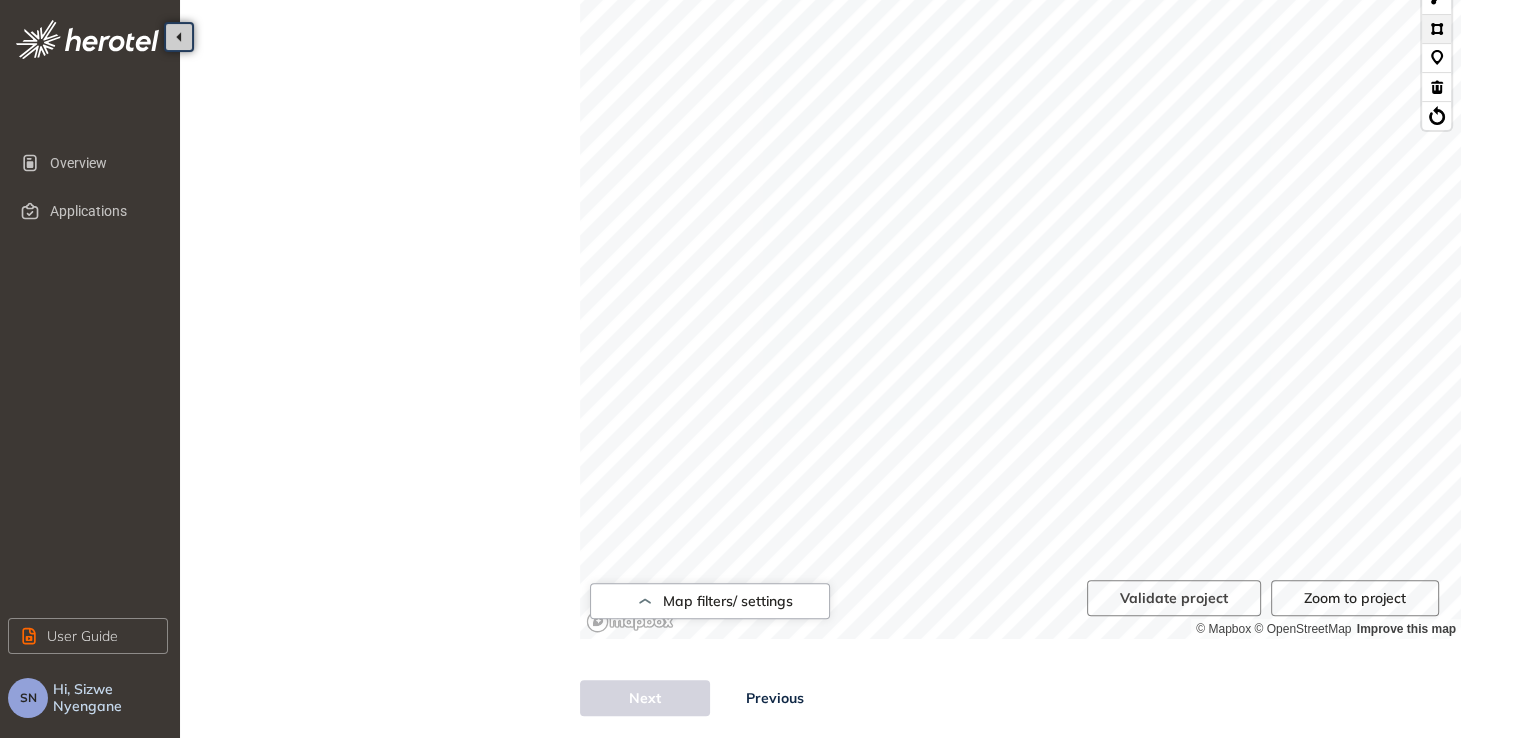 click at bounding box center [1436, 28] 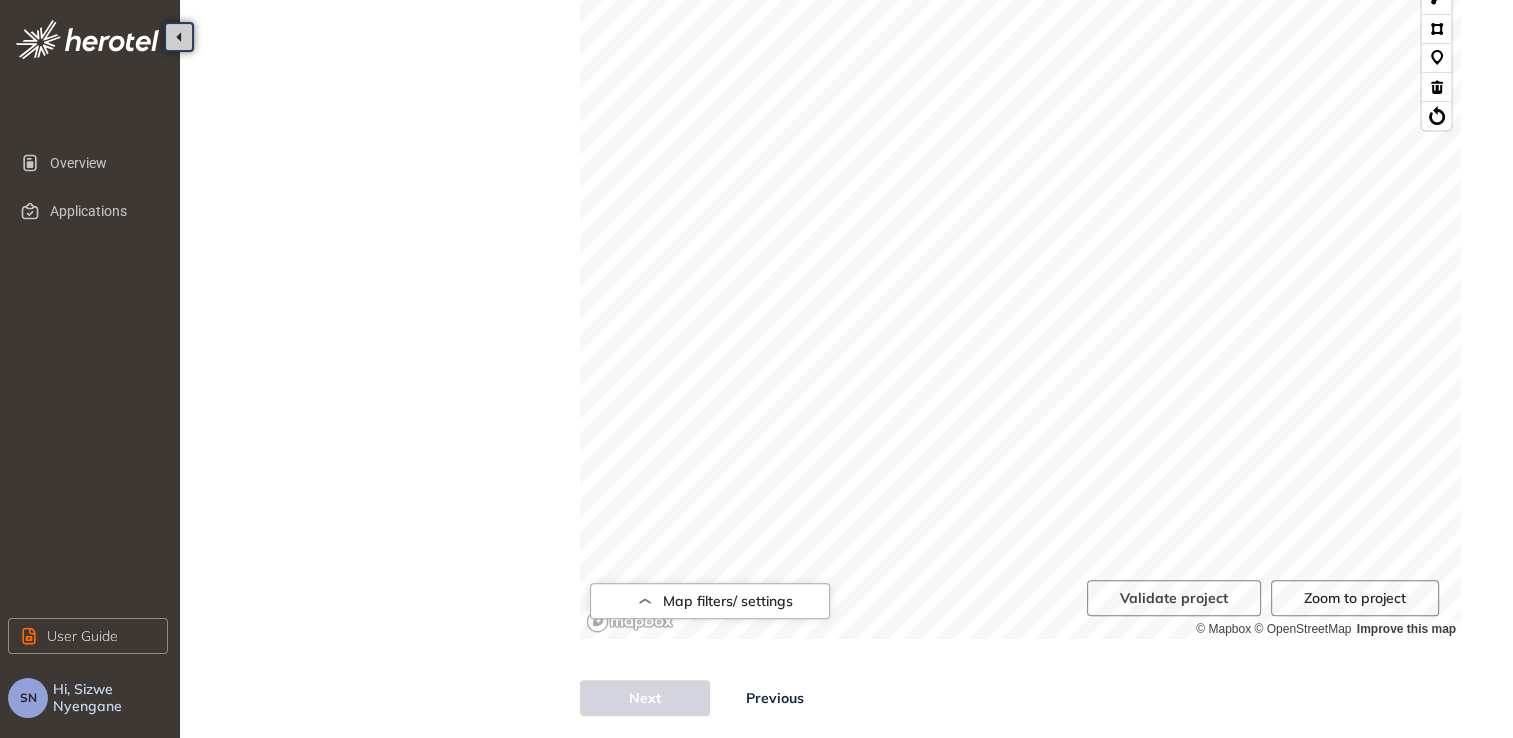 click on "Zoom to project" at bounding box center (1355, 598) 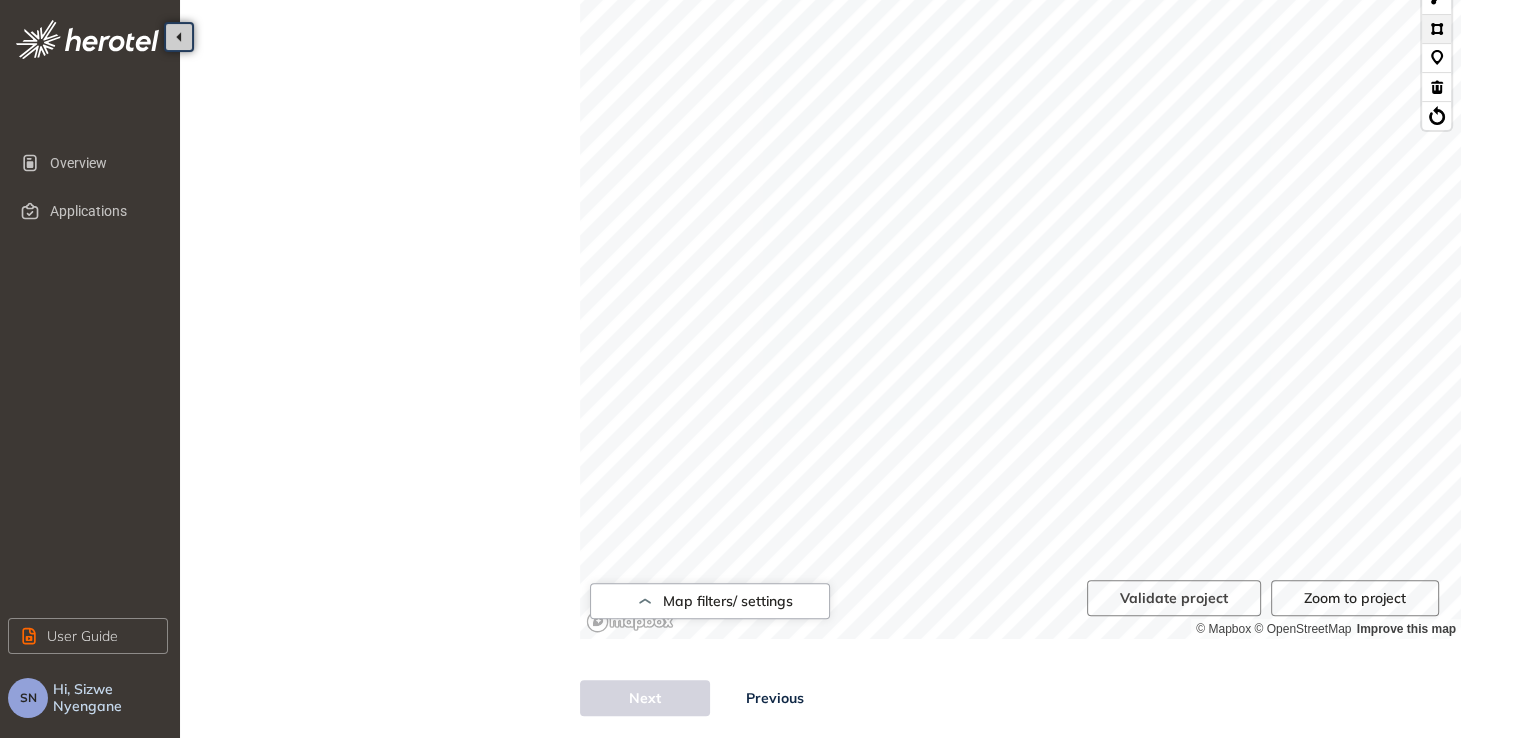 click at bounding box center (1436, 28) 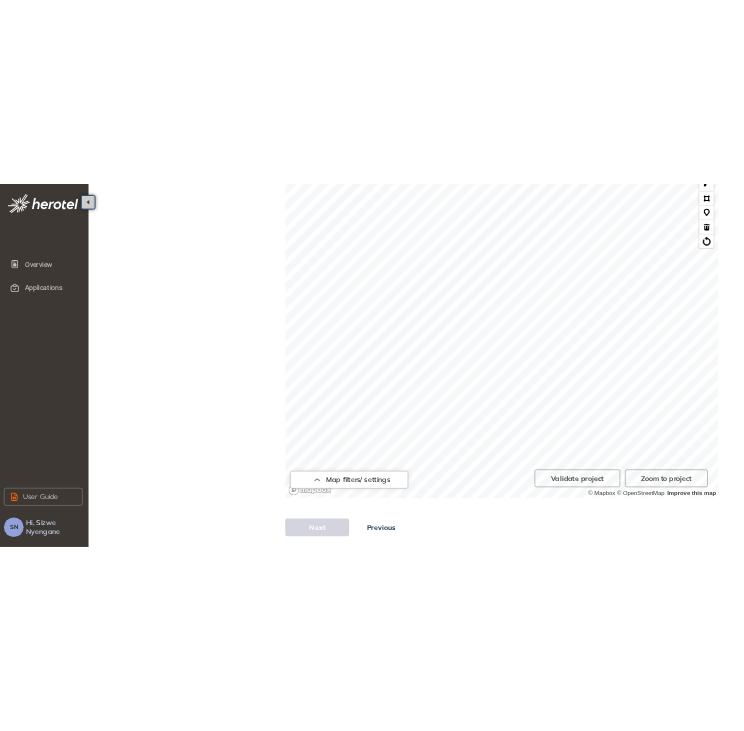 scroll, scrollTop: 668, scrollLeft: 0, axis: vertical 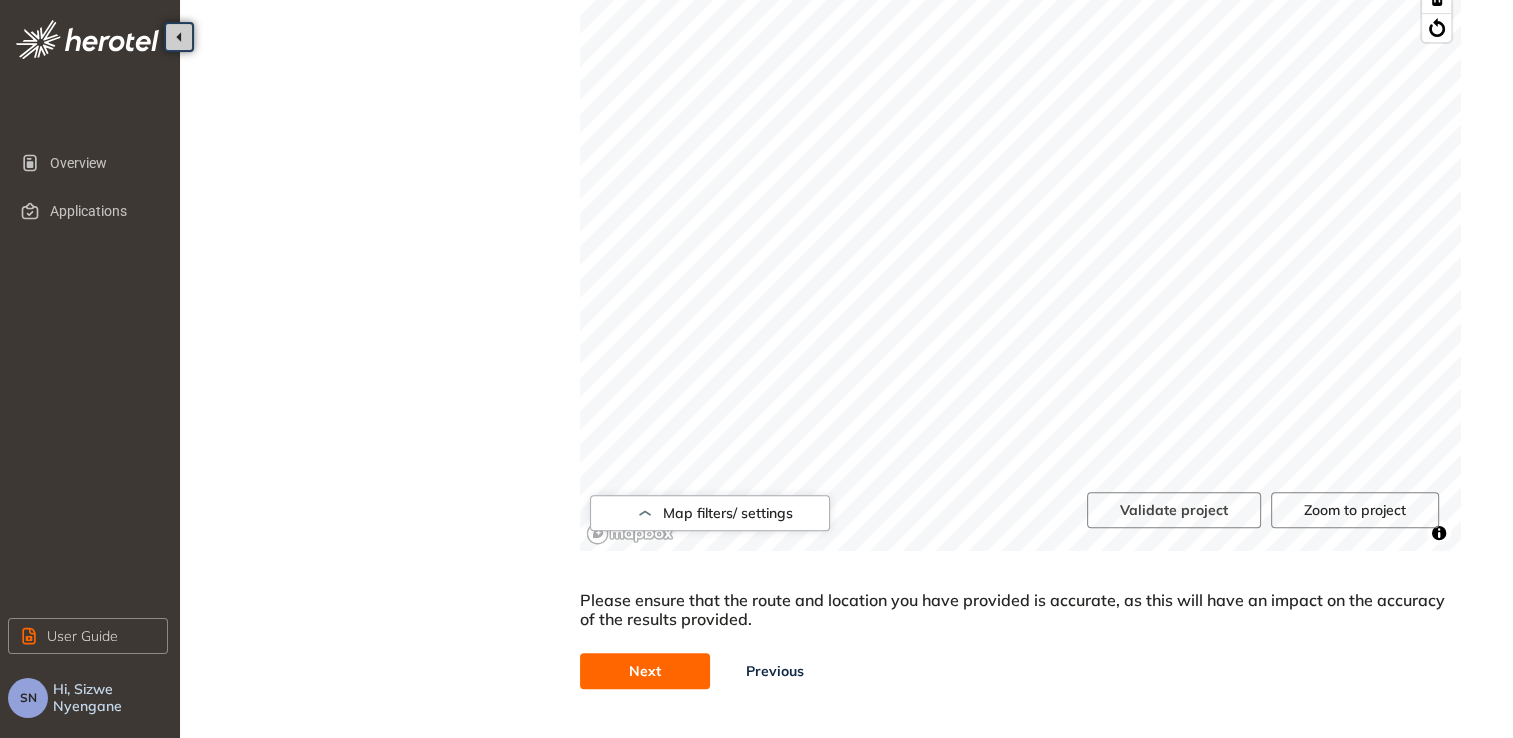 click on "Next" at bounding box center [645, 671] 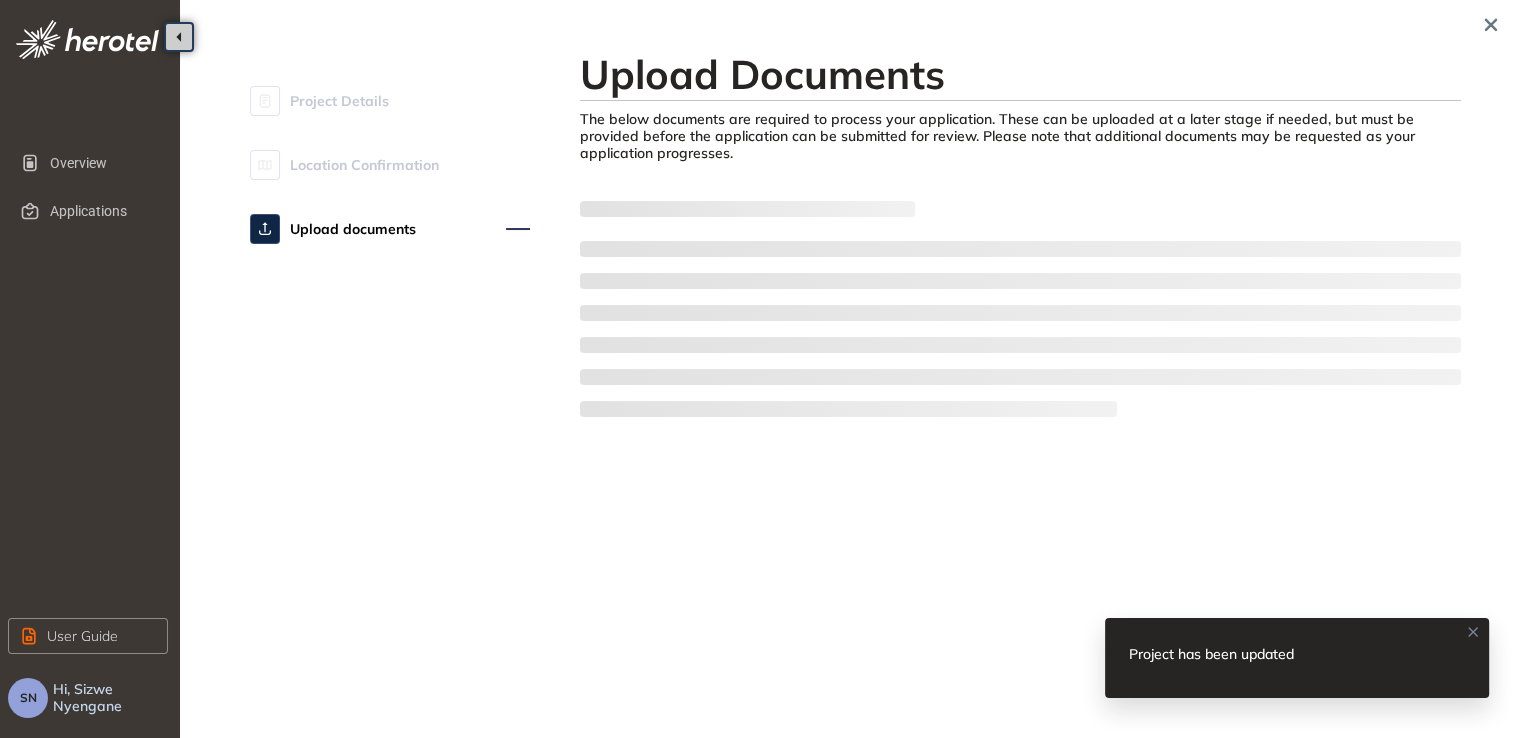 scroll, scrollTop: 0, scrollLeft: 0, axis: both 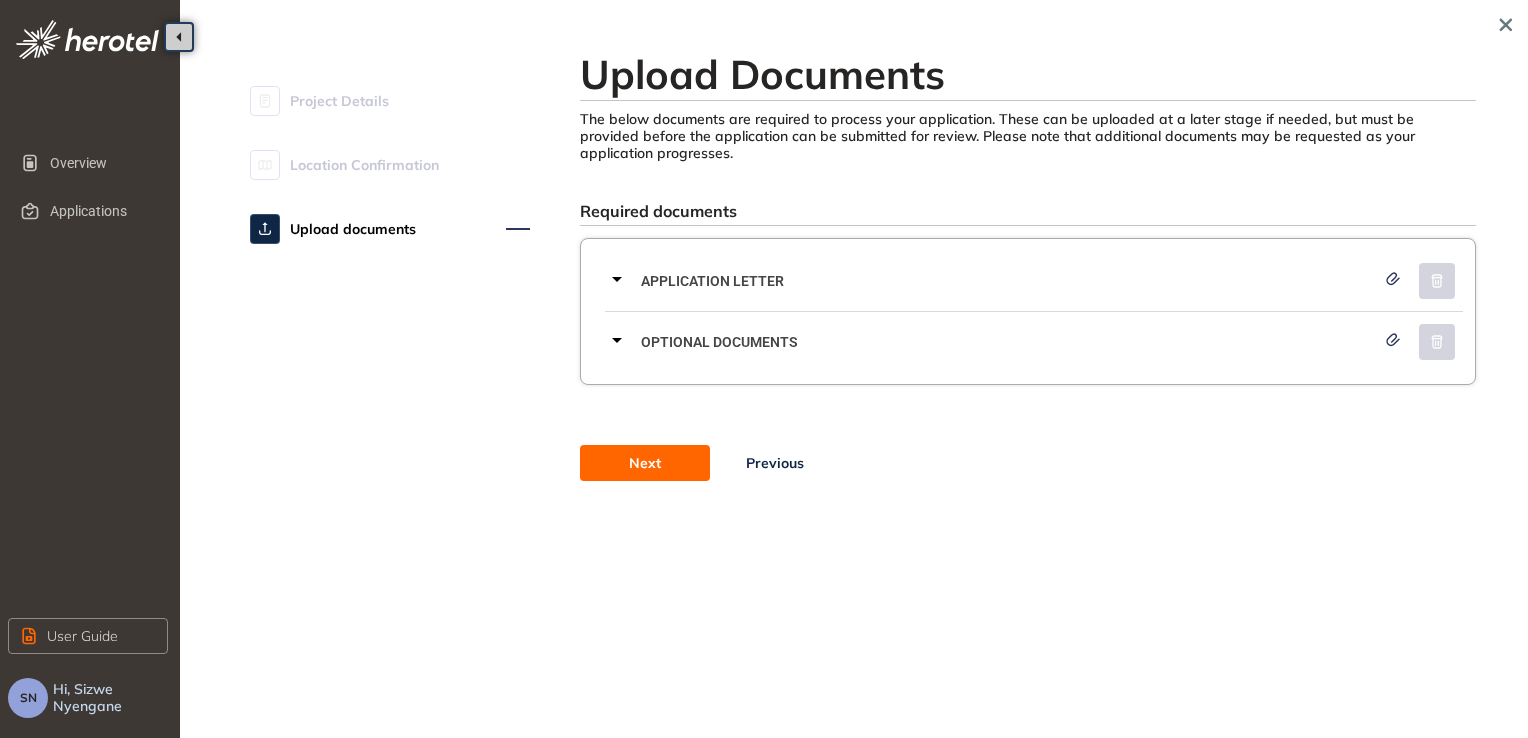 click 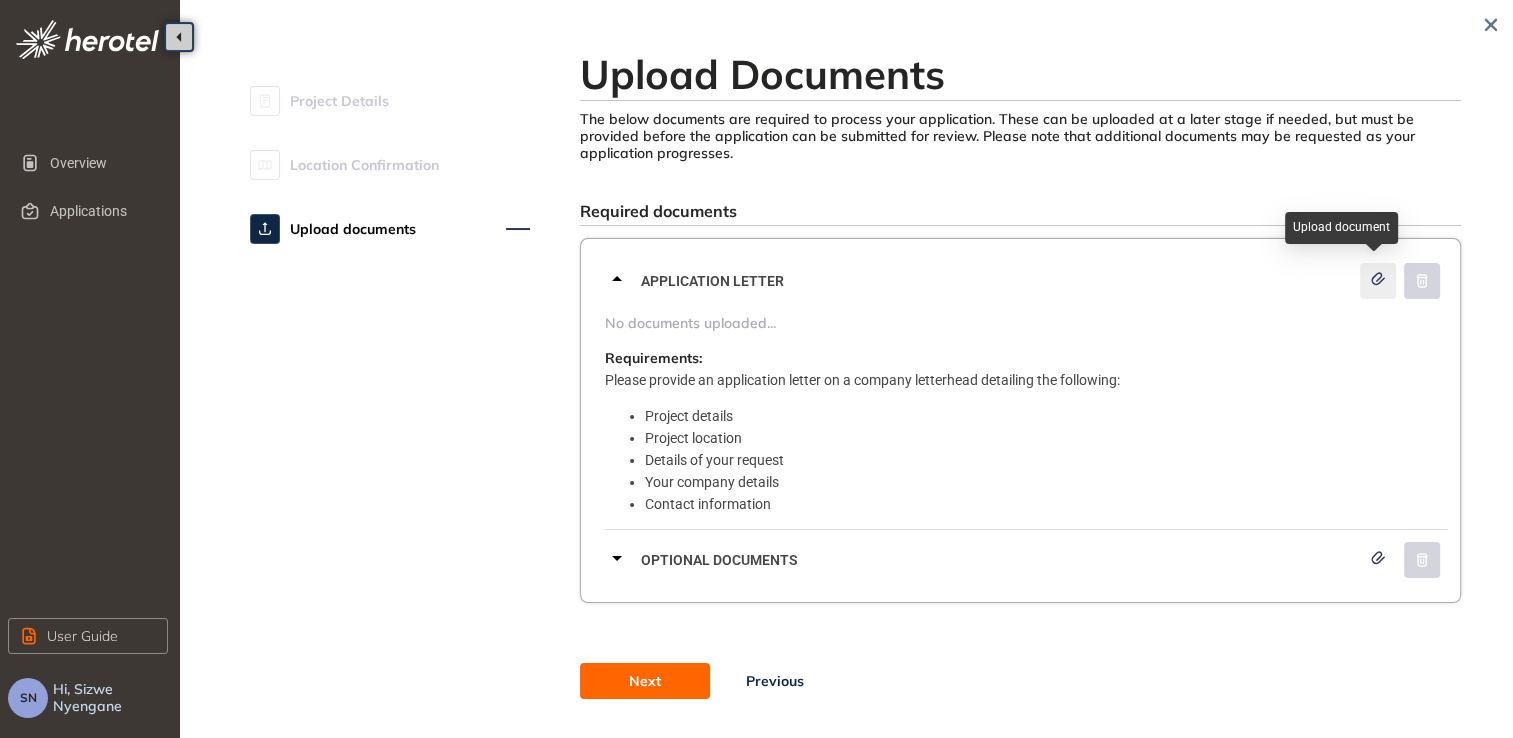click 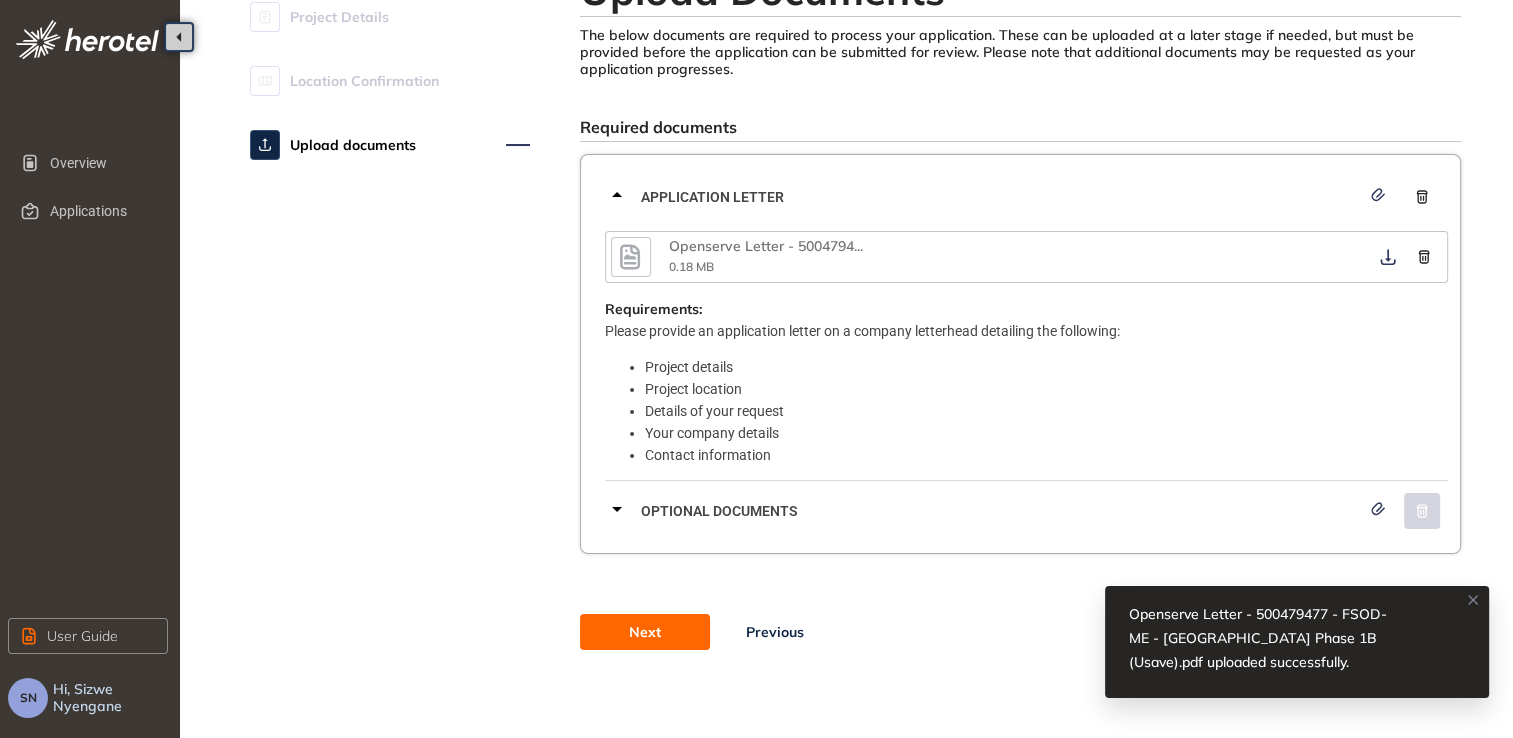 scroll, scrollTop: 84, scrollLeft: 0, axis: vertical 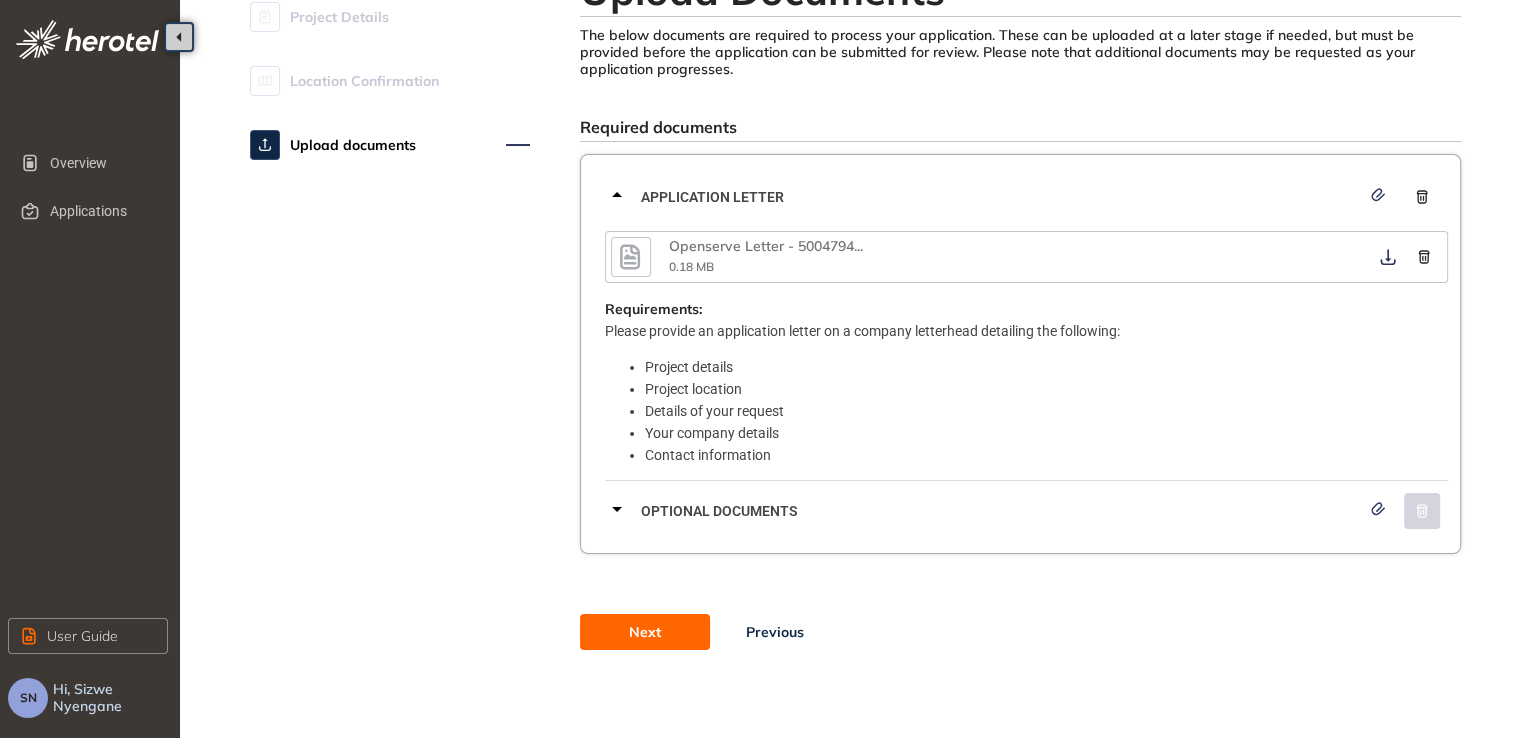 click 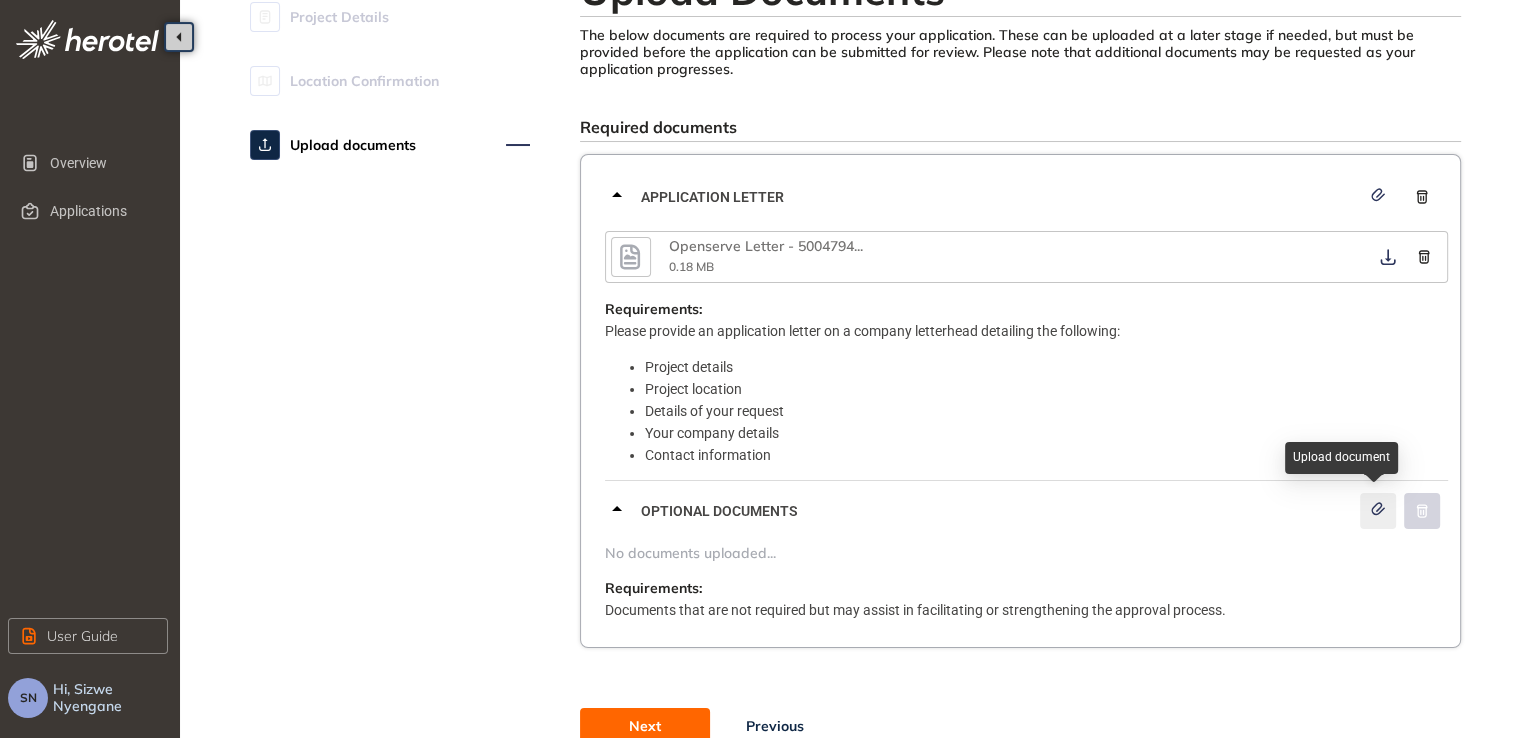 click 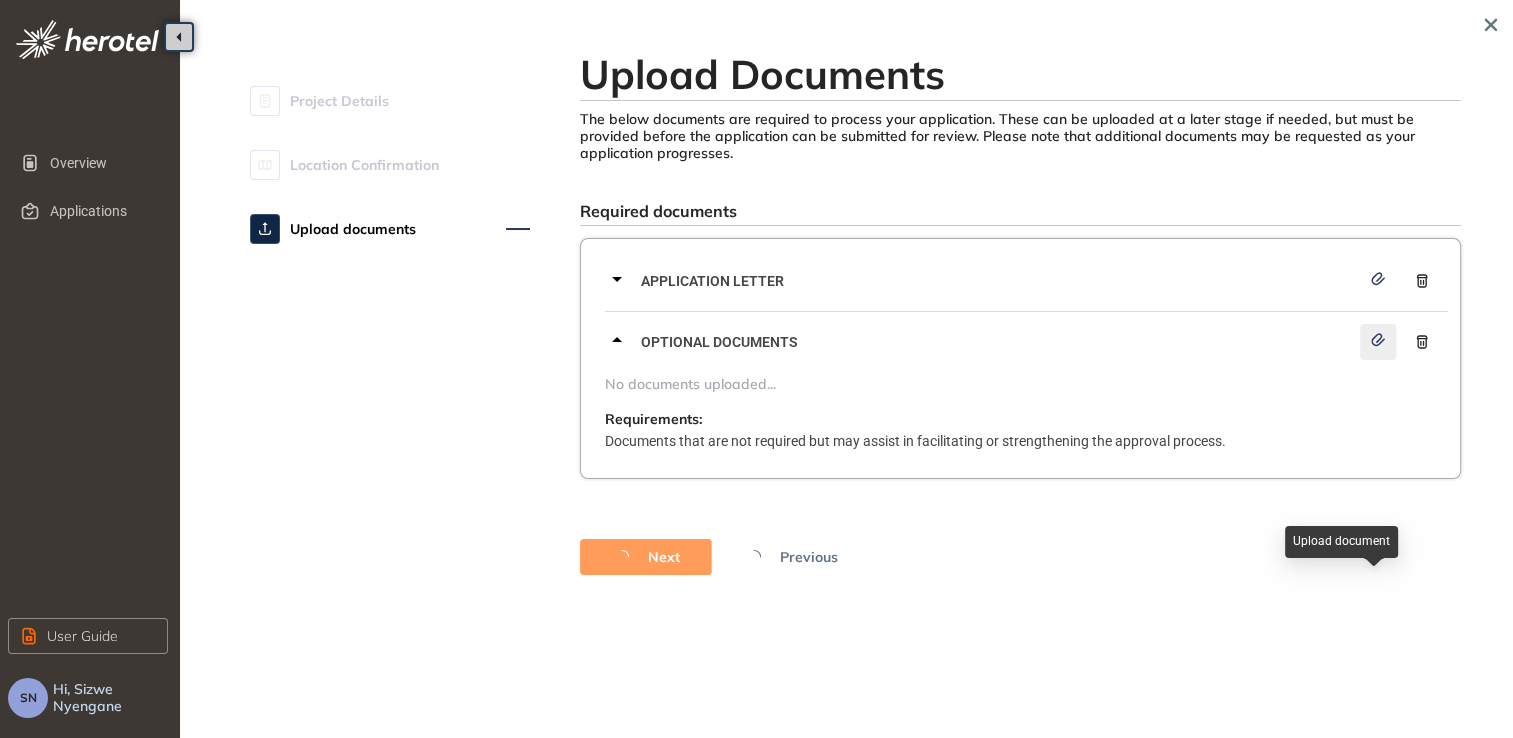 scroll, scrollTop: 0, scrollLeft: 0, axis: both 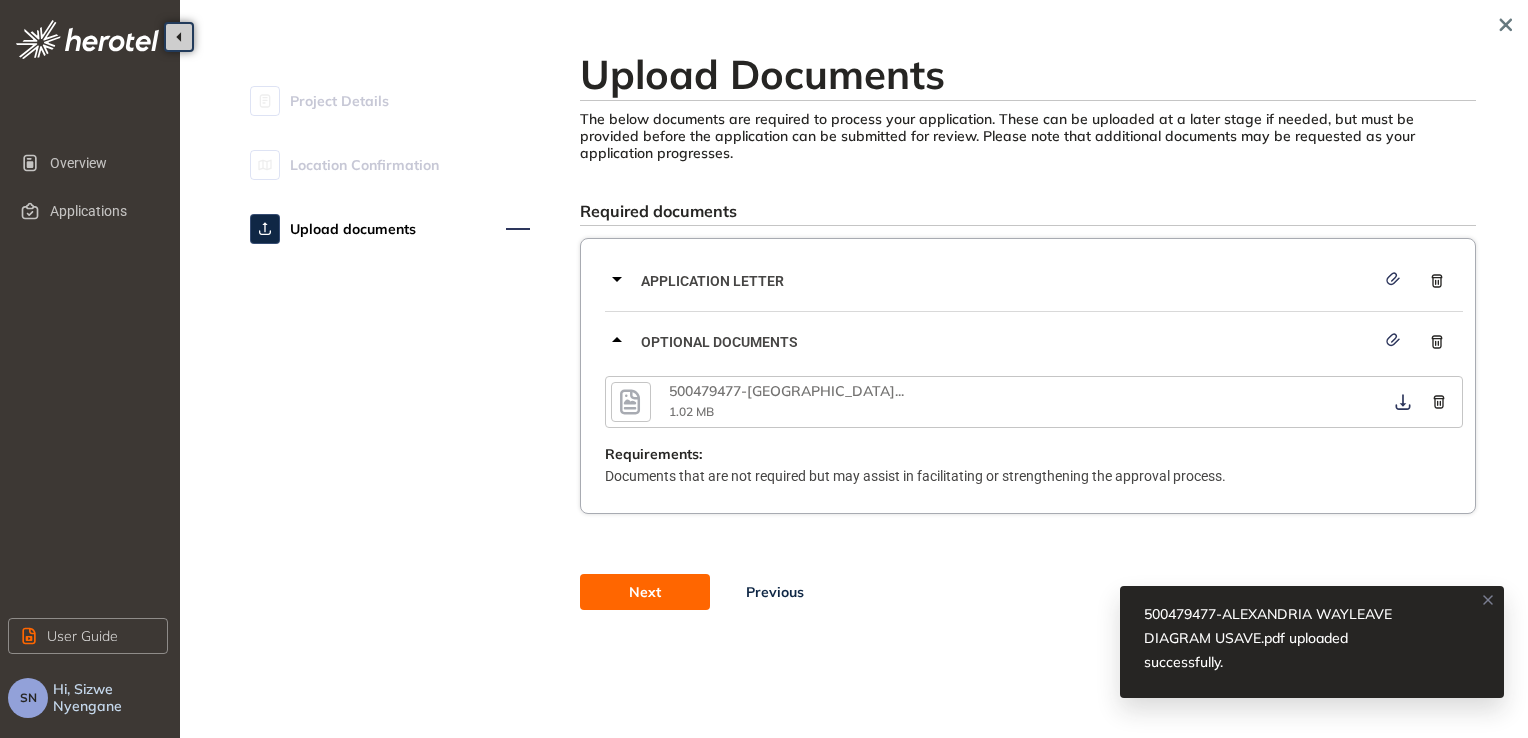 click on "Next" at bounding box center [645, 592] 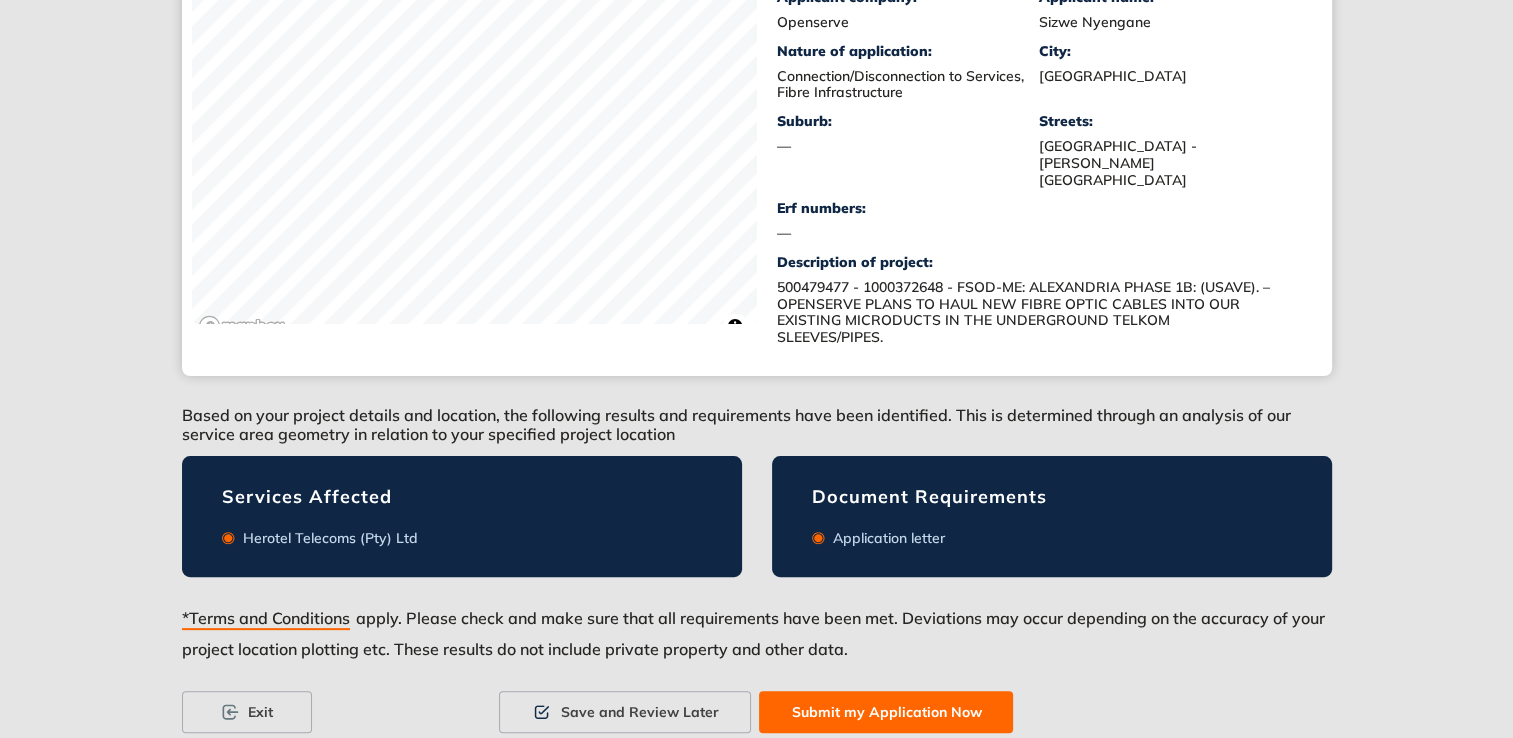 scroll, scrollTop: 447, scrollLeft: 0, axis: vertical 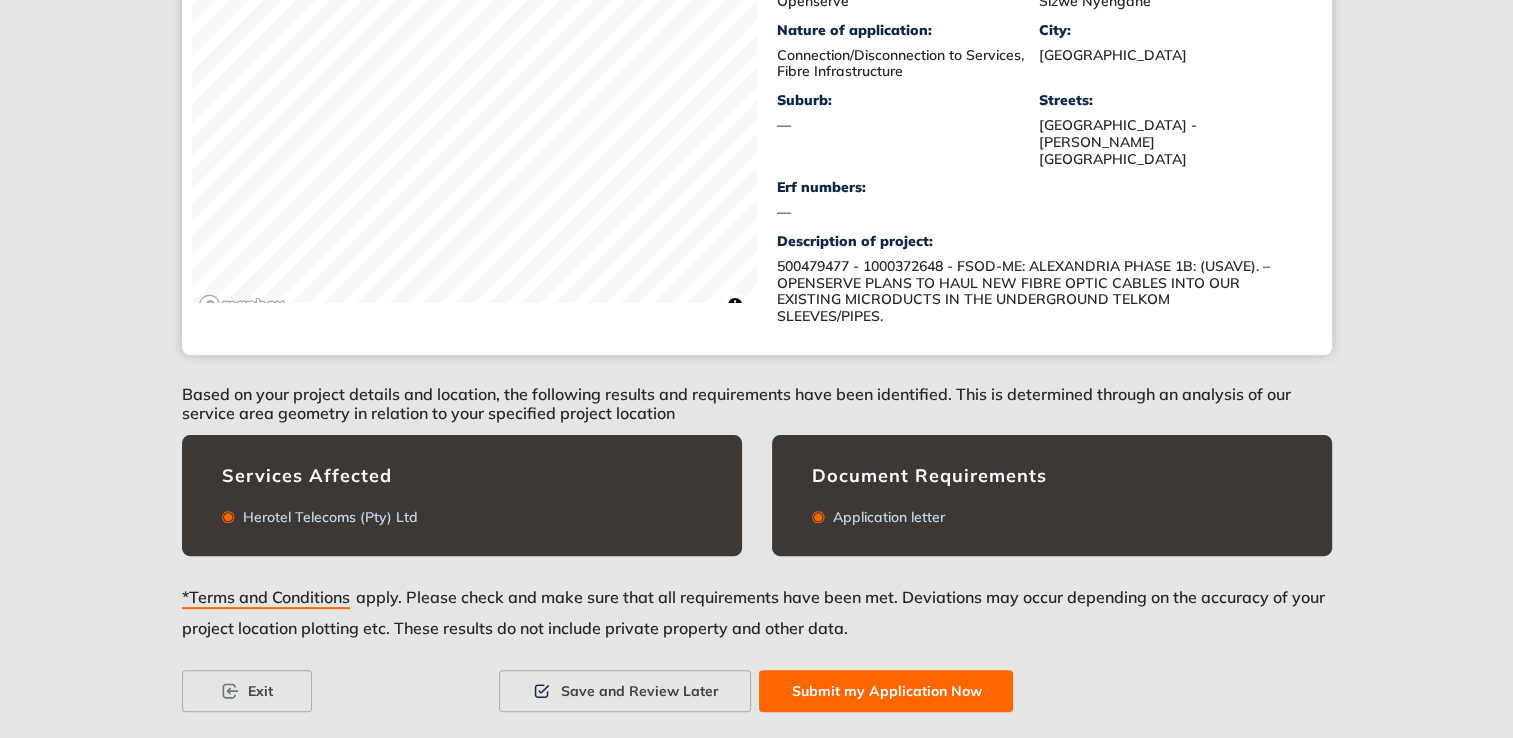 click on "Submit my Application Now" at bounding box center [886, 691] 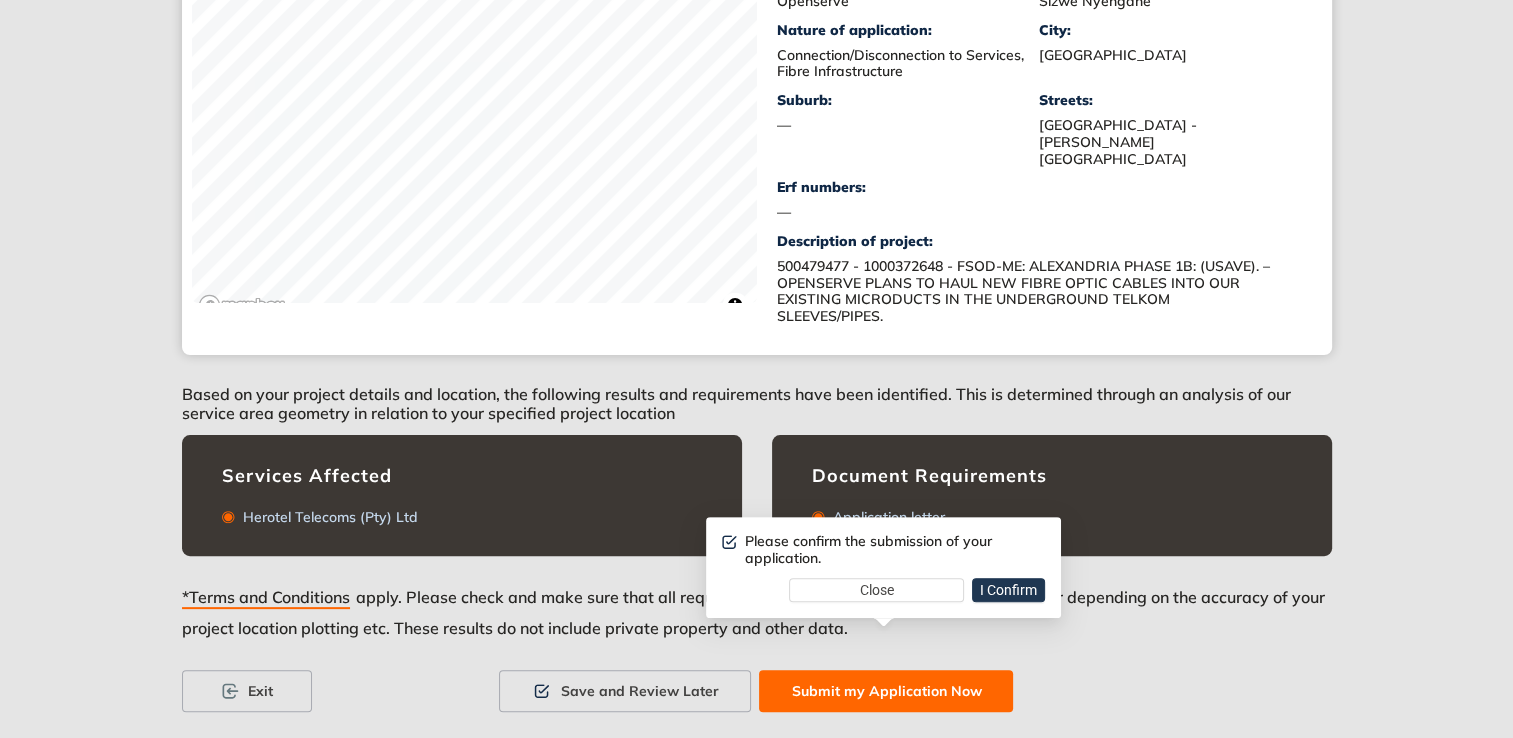 click on "I Confirm" at bounding box center (1008, 590) 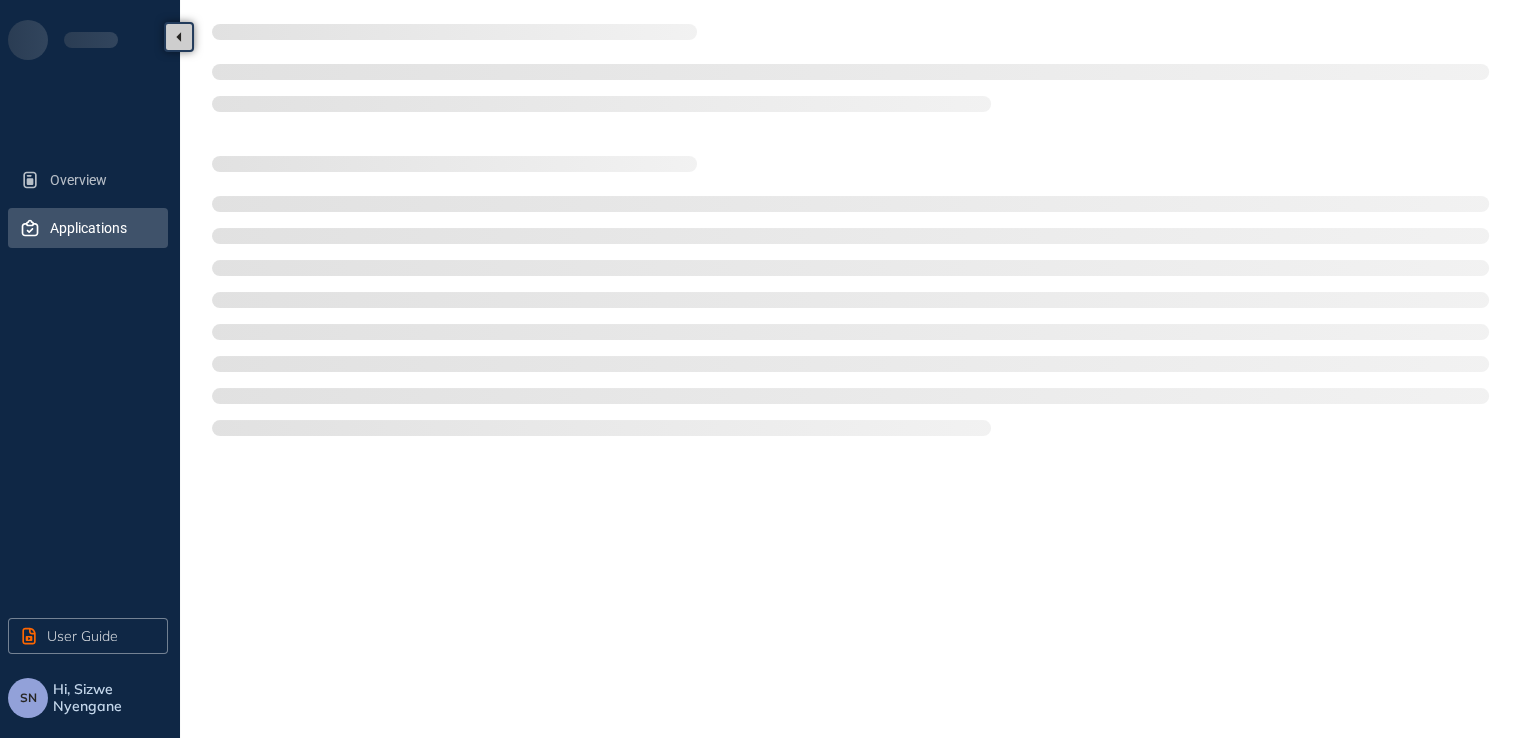 scroll, scrollTop: 0, scrollLeft: 0, axis: both 